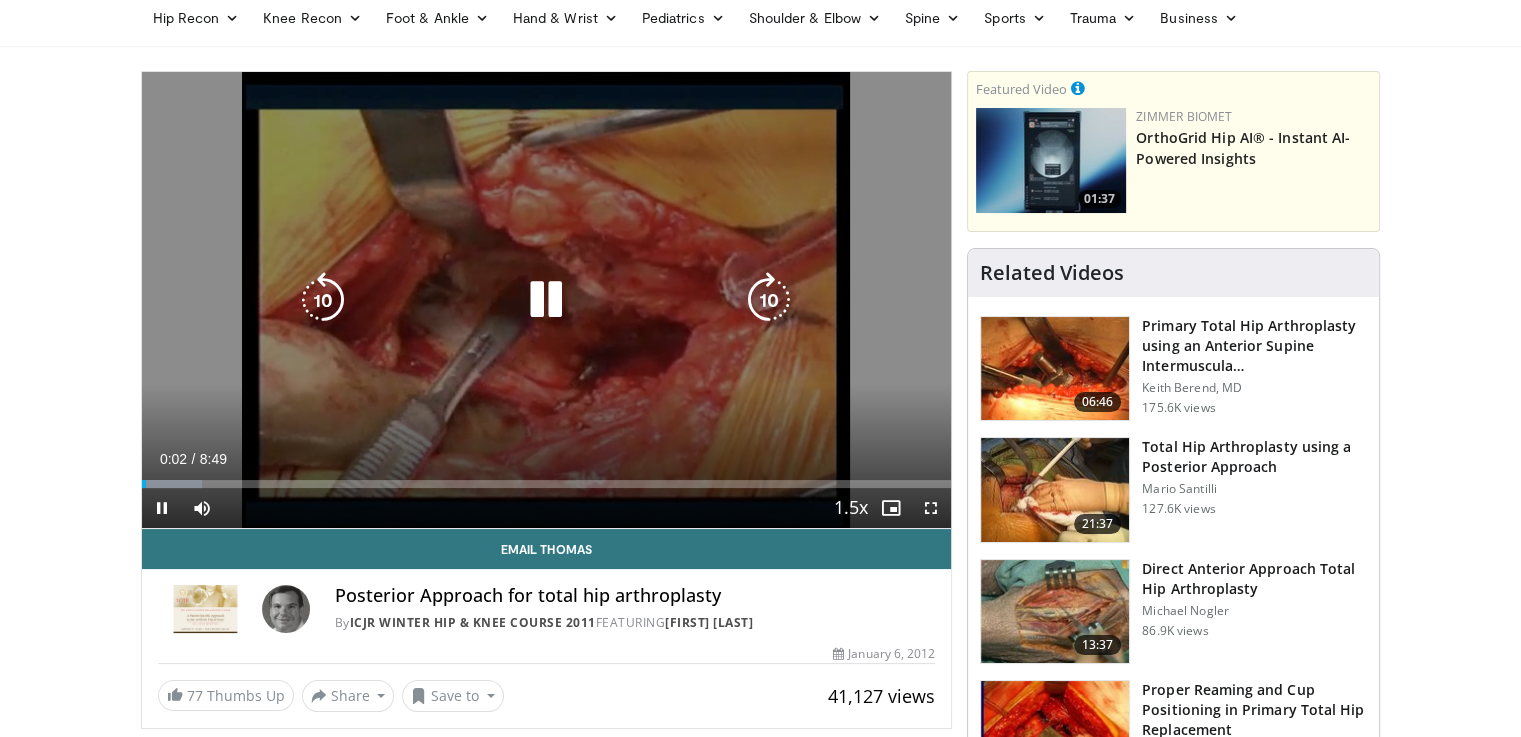 scroll, scrollTop: 100, scrollLeft: 0, axis: vertical 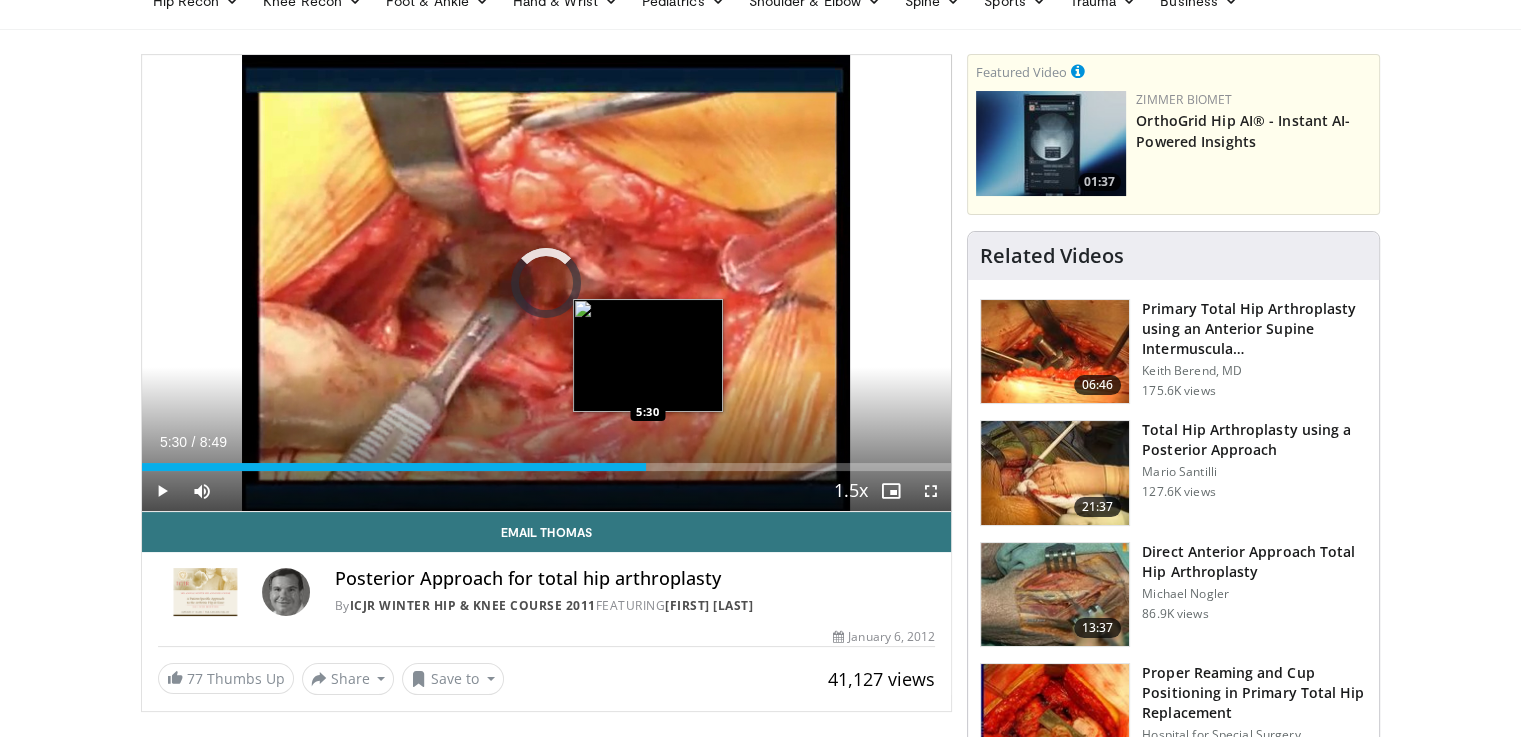 click on "Loaded :  0.00% 5:30 5:30" at bounding box center [547, 461] 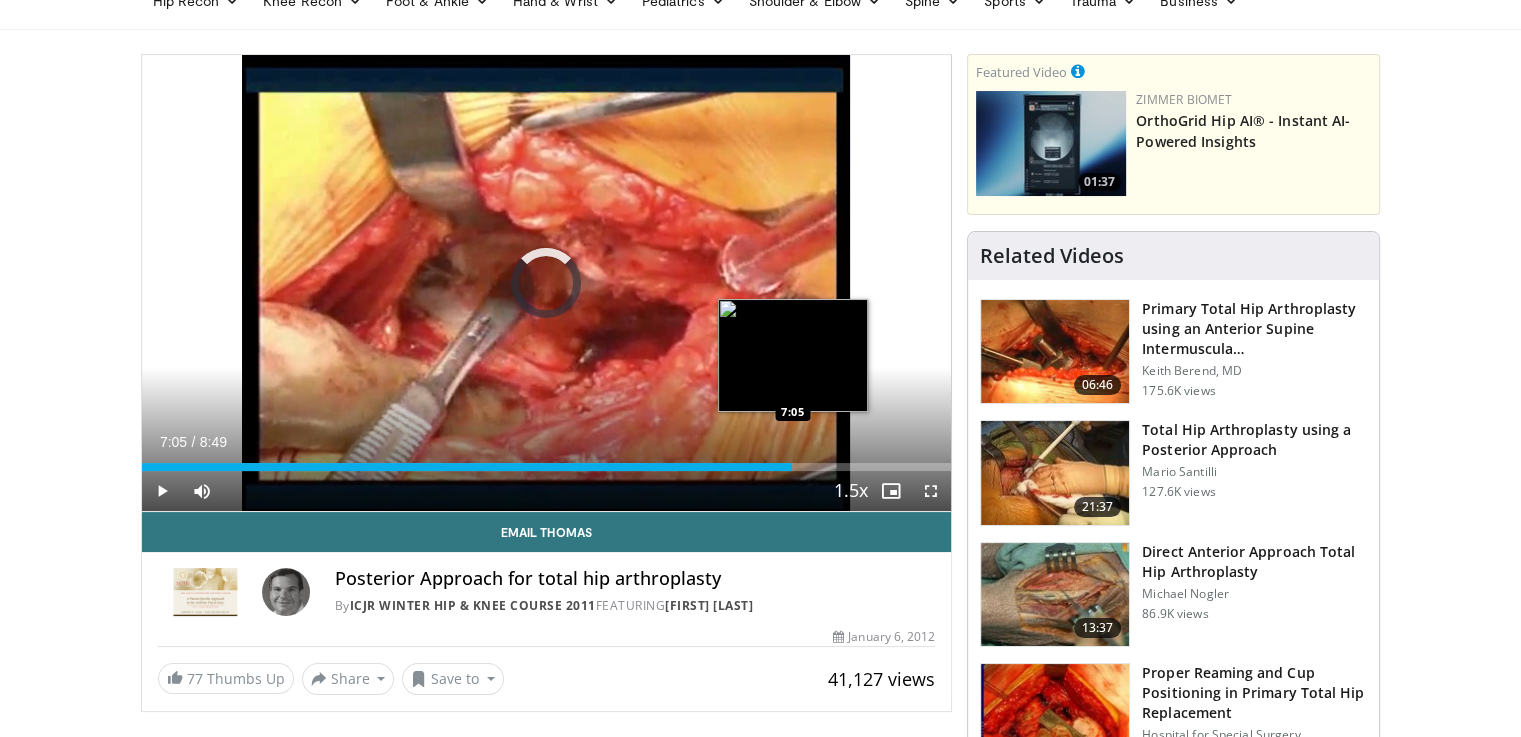 click on "Loaded :  66.09% 5:31 7:05" at bounding box center [547, 461] 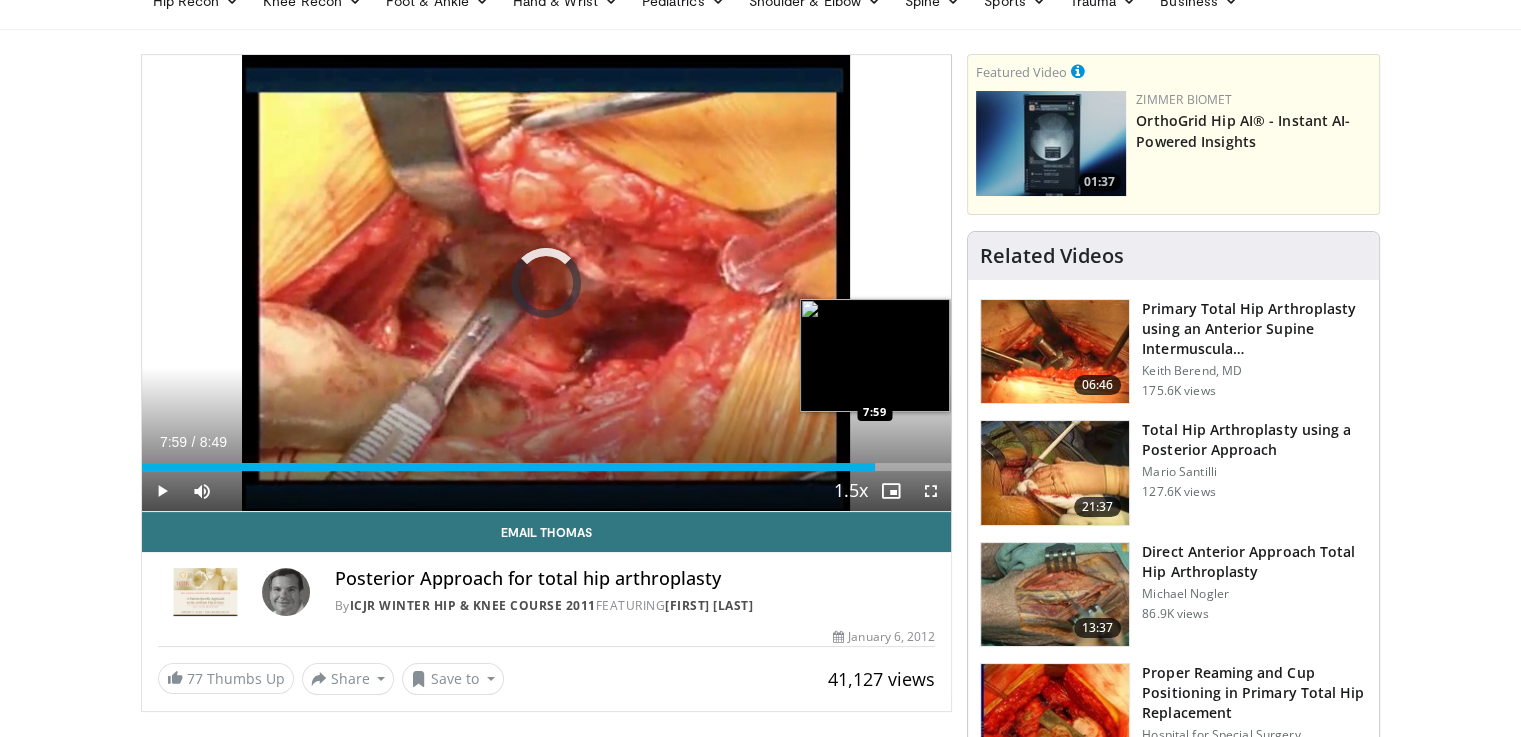 click on "Loaded :  83.08% 7:06 7:59" at bounding box center (547, 461) 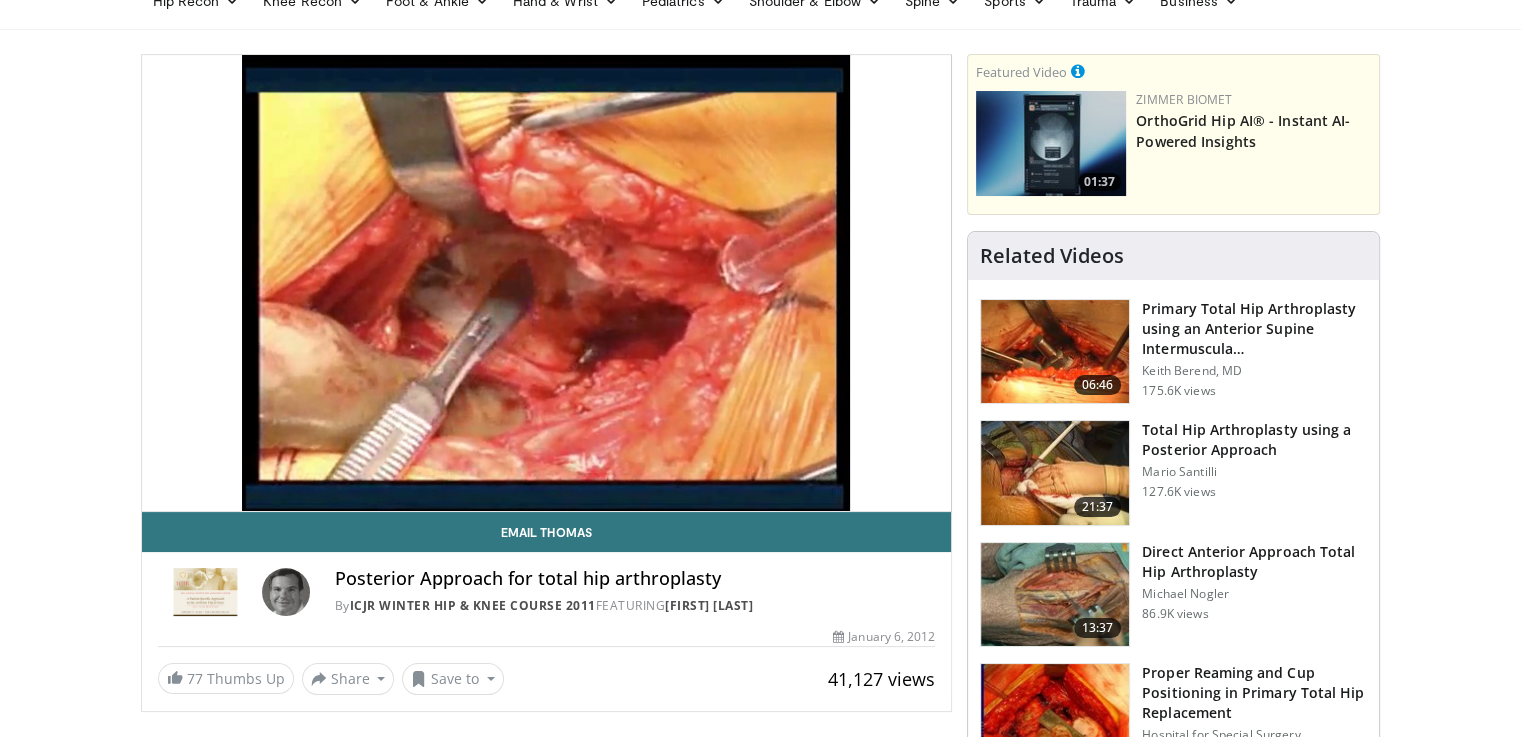 click at bounding box center [1055, 595] 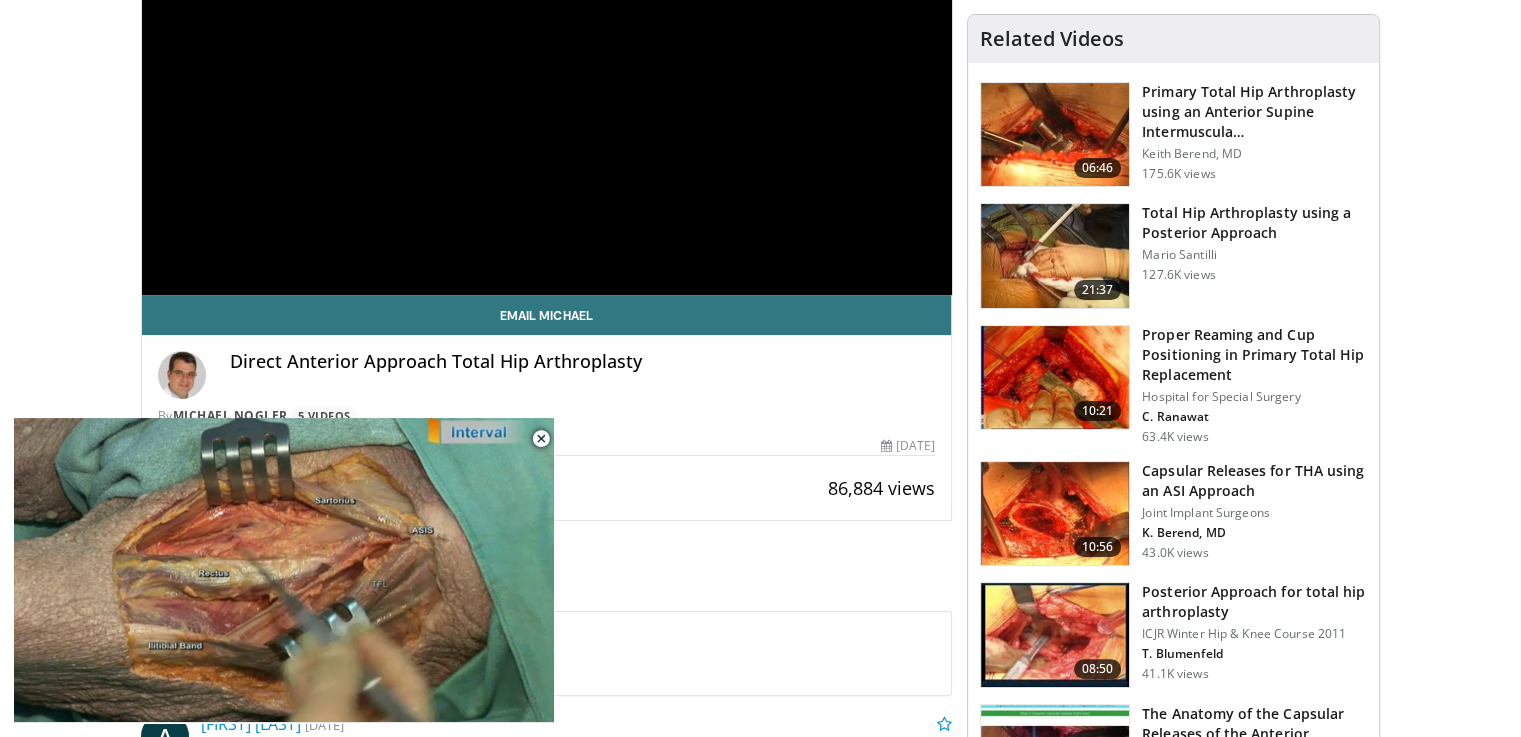 scroll, scrollTop: 400, scrollLeft: 0, axis: vertical 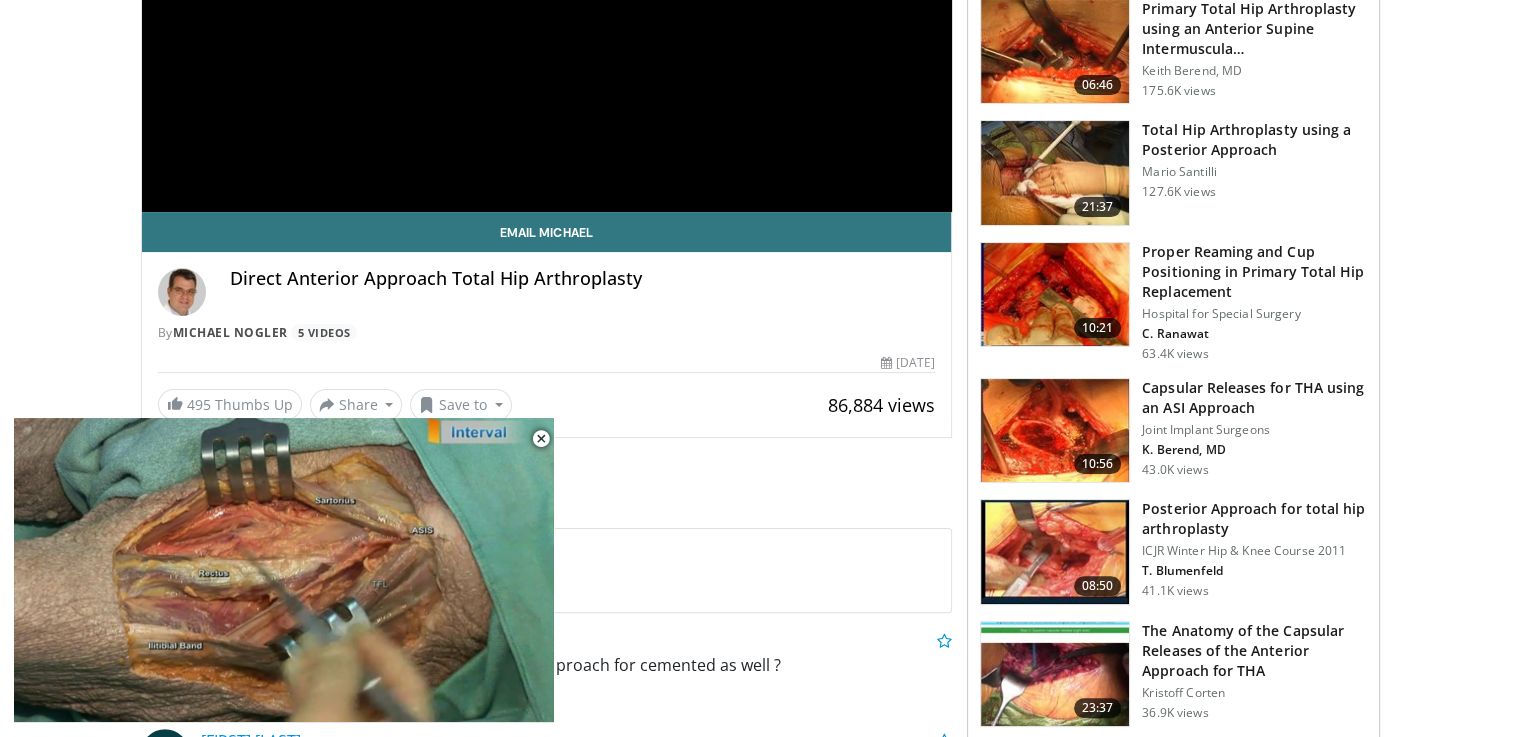 click on "Capsular Releases for THA using an ASI Approach" at bounding box center (1254, 398) 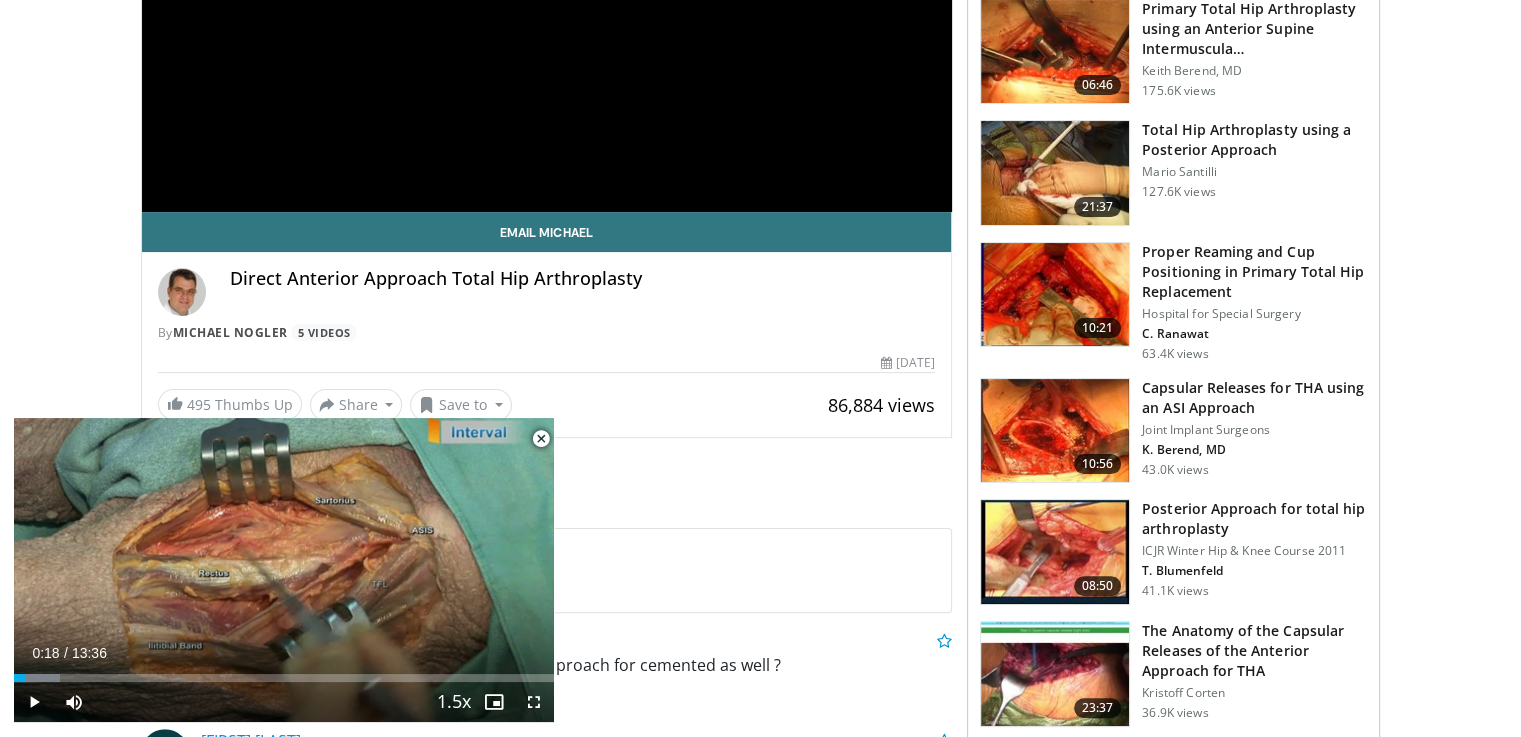 click at bounding box center (1055, 173) 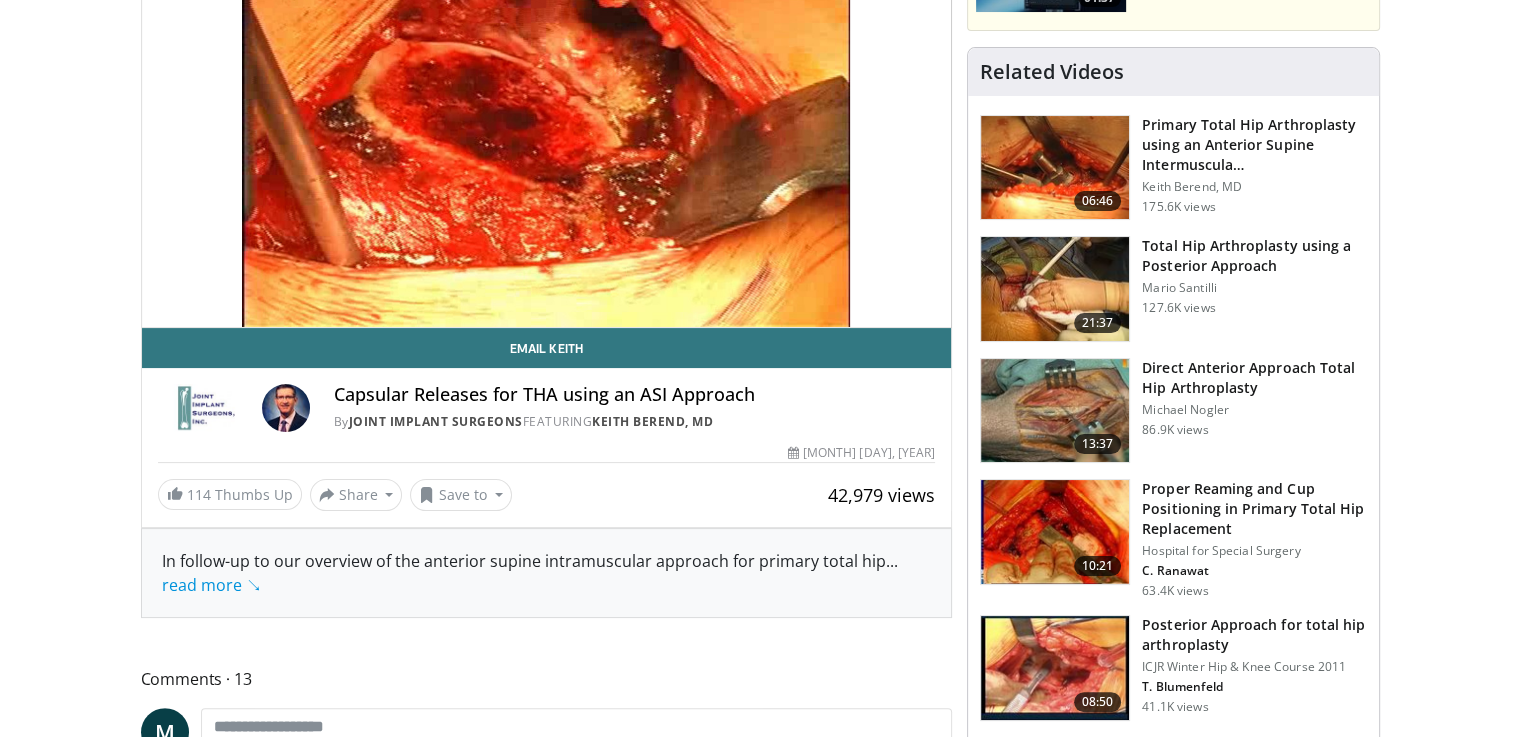 scroll, scrollTop: 500, scrollLeft: 0, axis: vertical 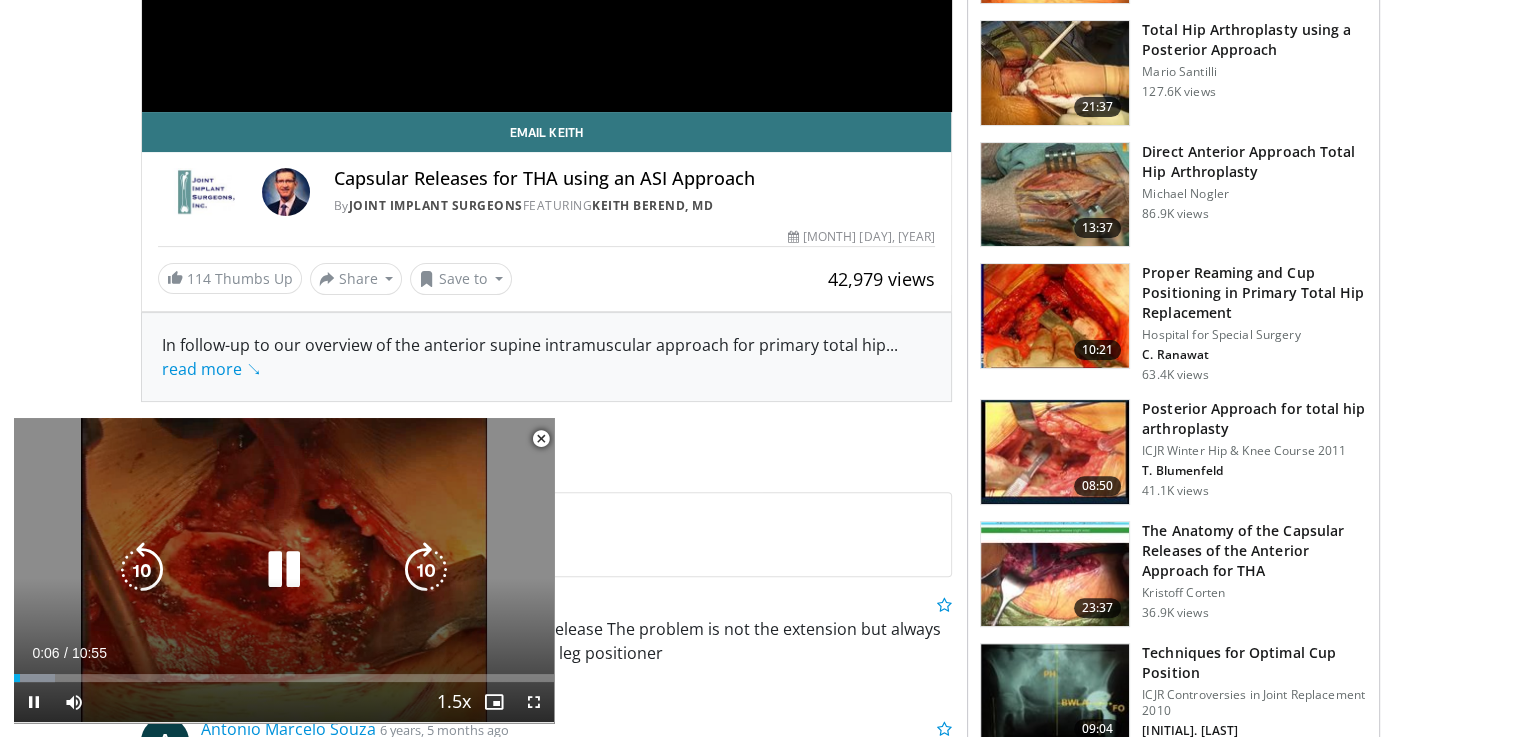 click at bounding box center [284, 570] 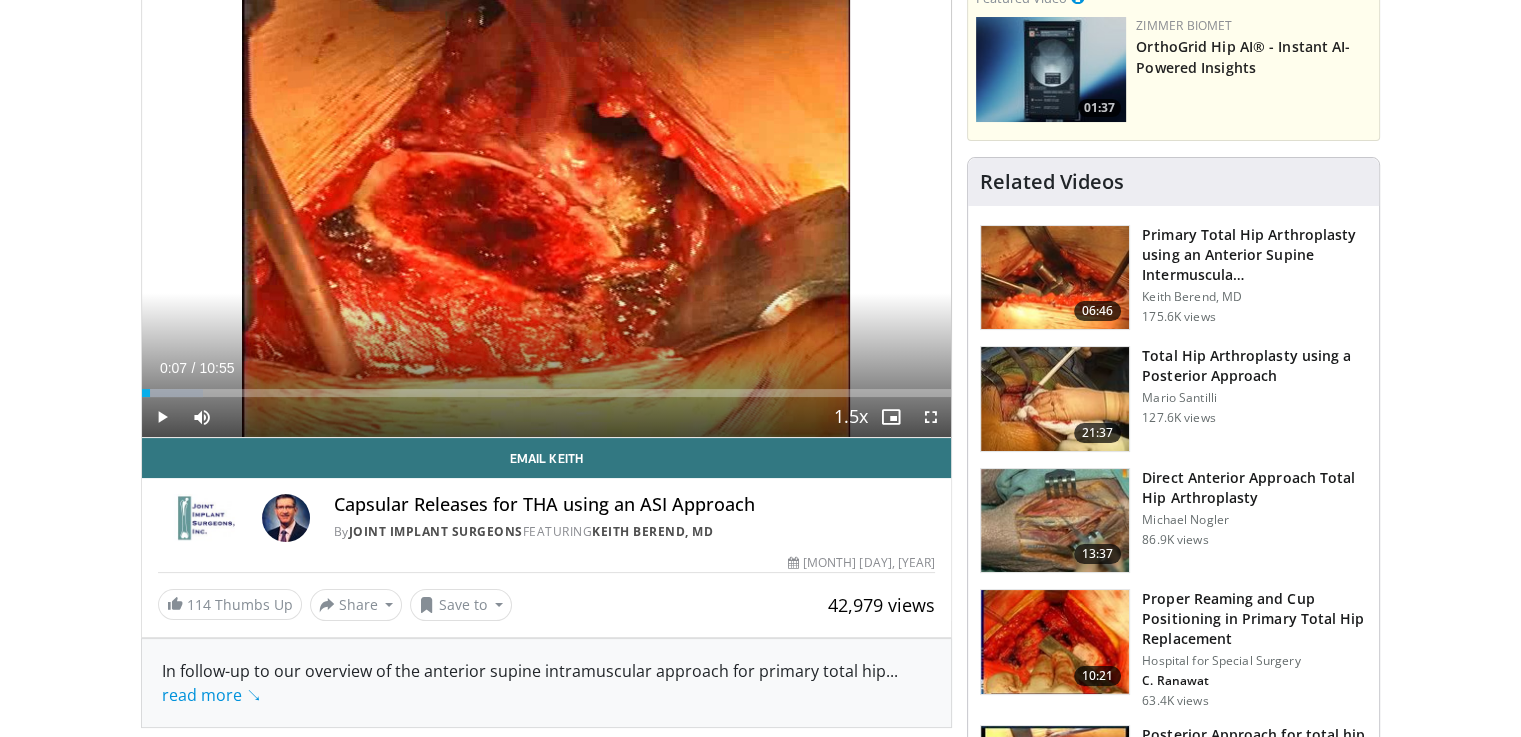 scroll, scrollTop: 200, scrollLeft: 0, axis: vertical 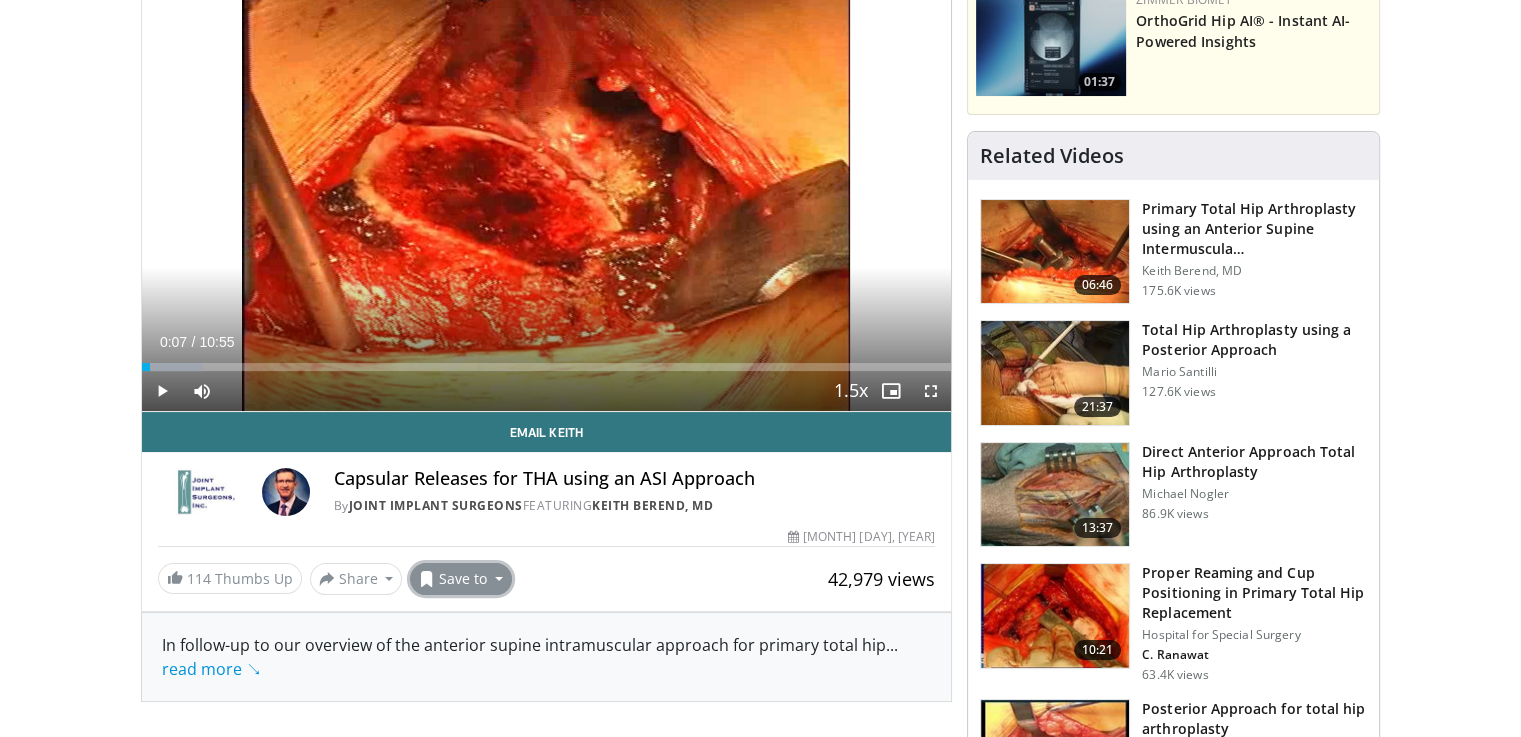 click on "Save to" at bounding box center [461, 579] 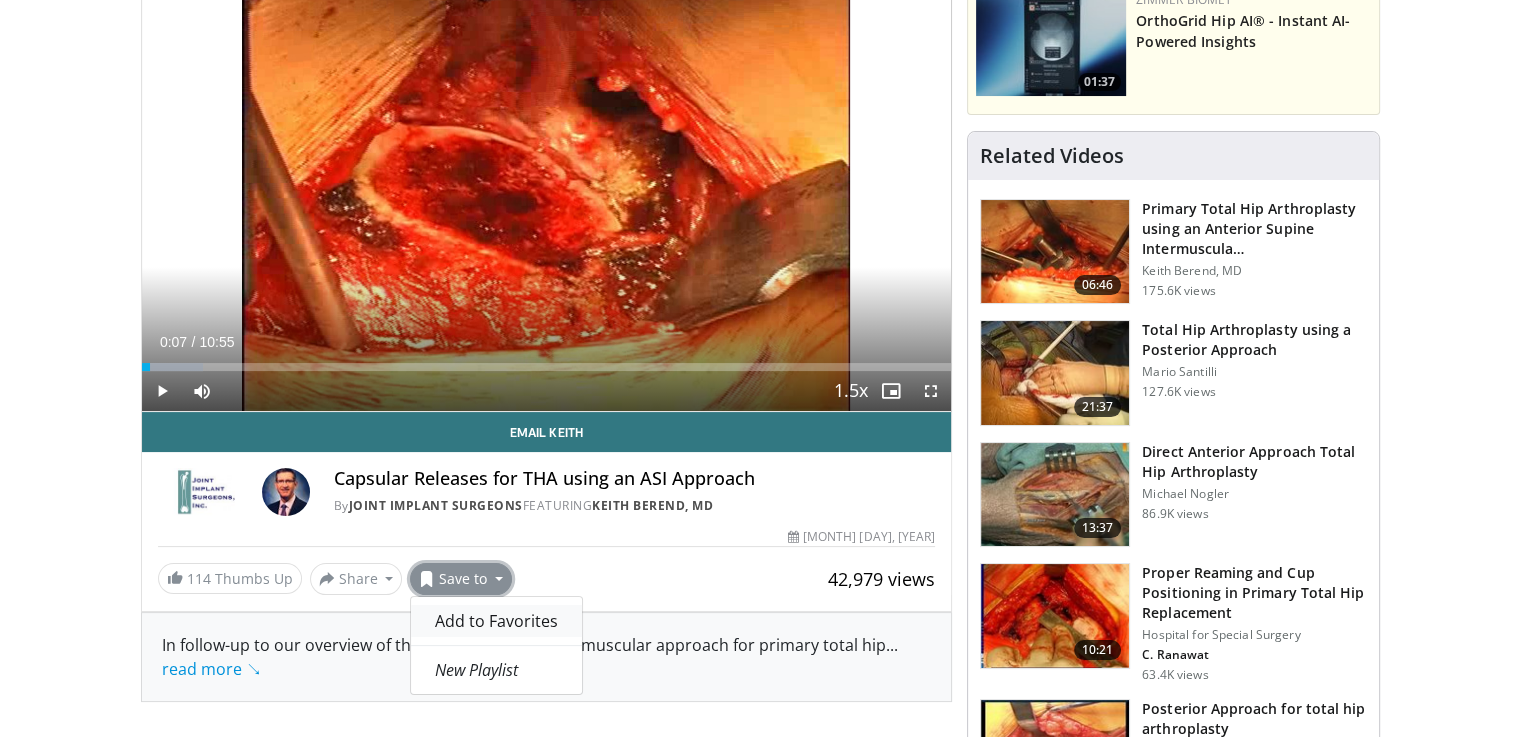 click on "Add to Favorites" at bounding box center (496, 621) 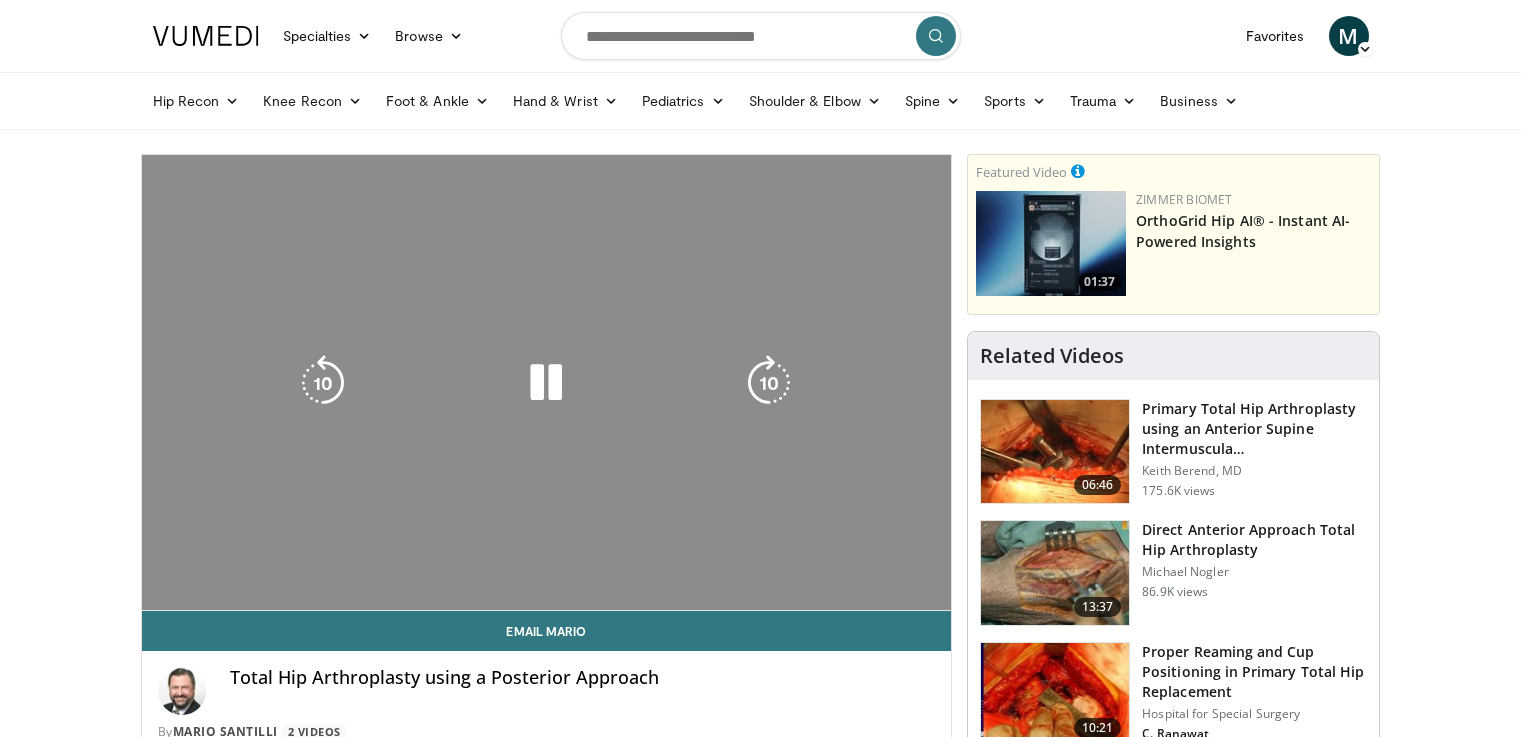 scroll, scrollTop: 0, scrollLeft: 0, axis: both 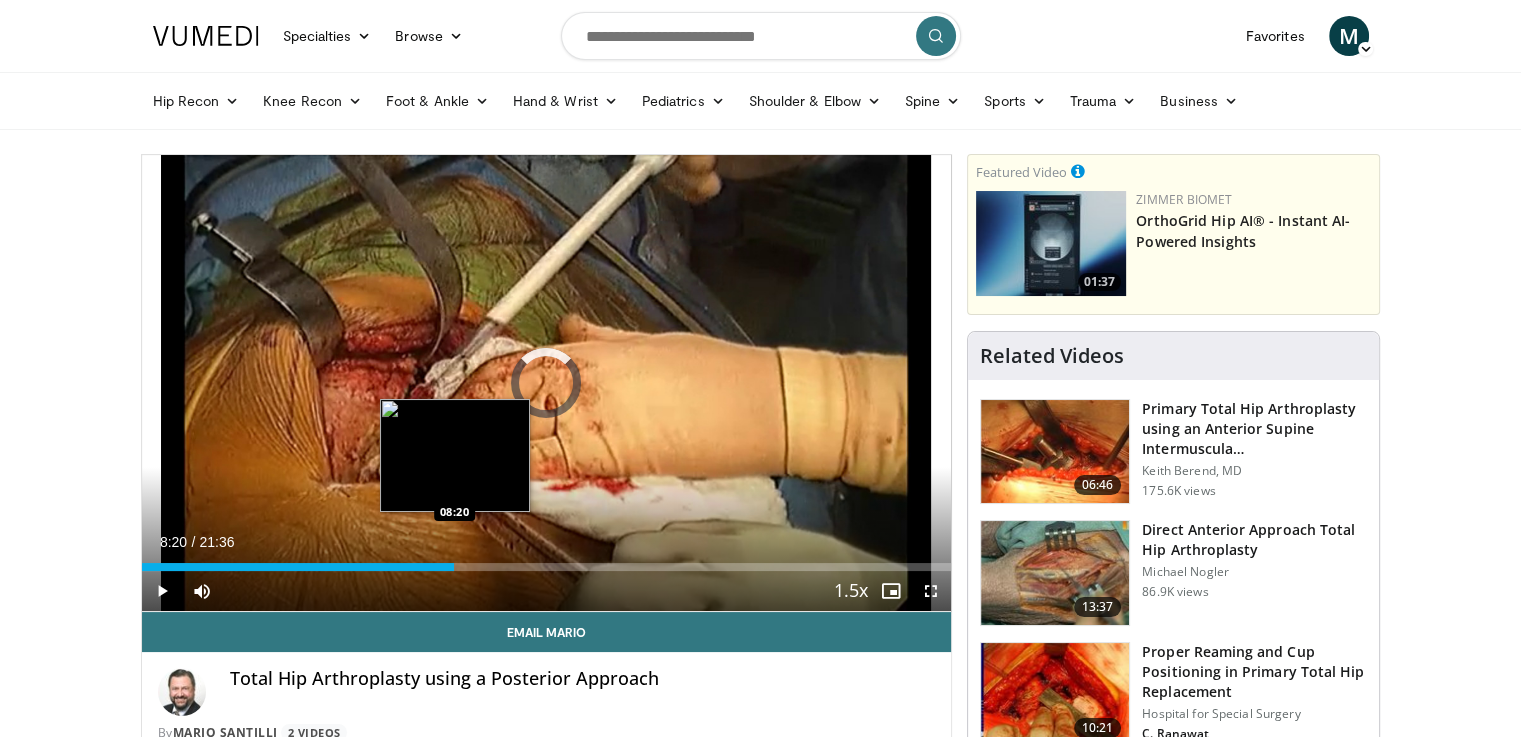click on "Loaded :  2.31% 00:01 08:20" at bounding box center [547, 567] 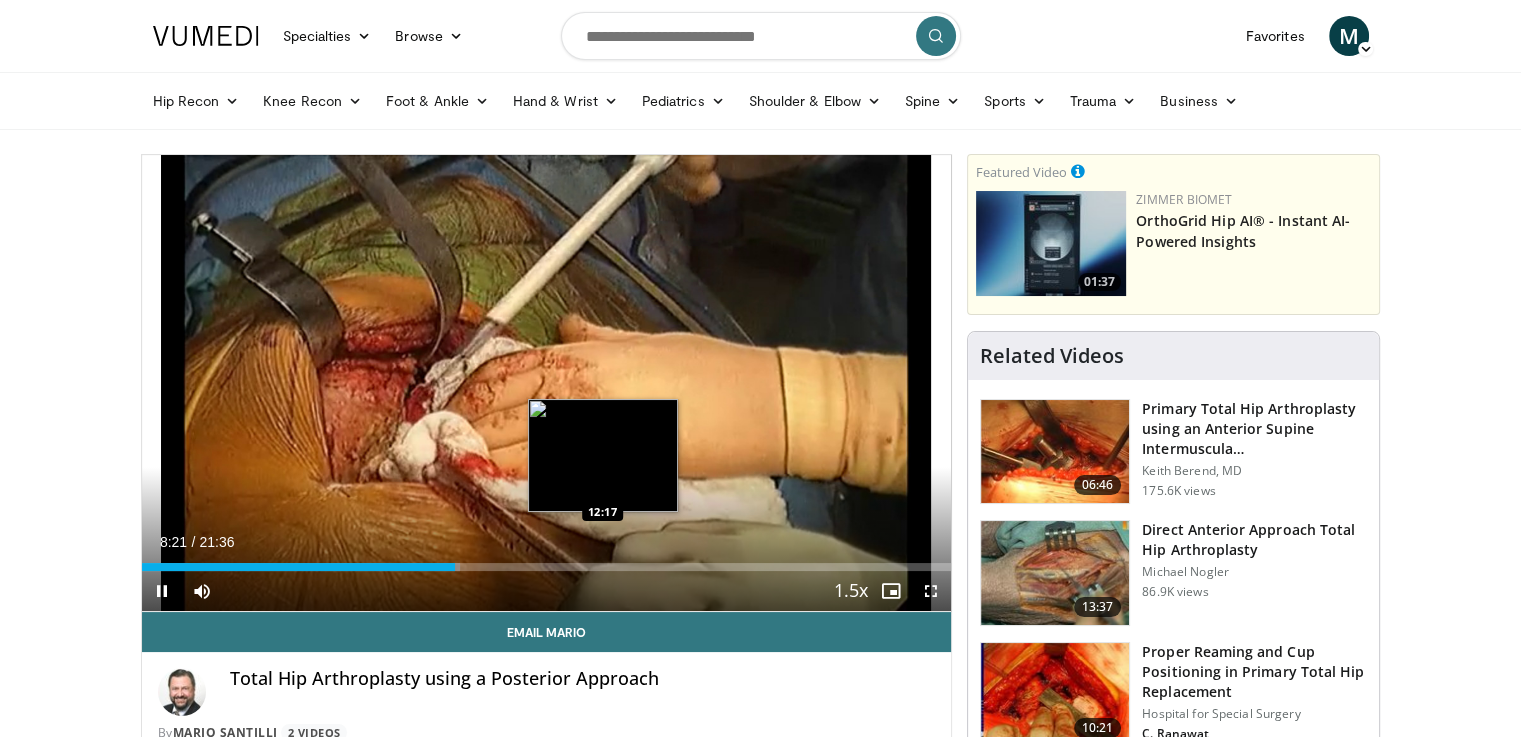 click on "Loaded :  39.34% 08:21 12:17" at bounding box center [547, 567] 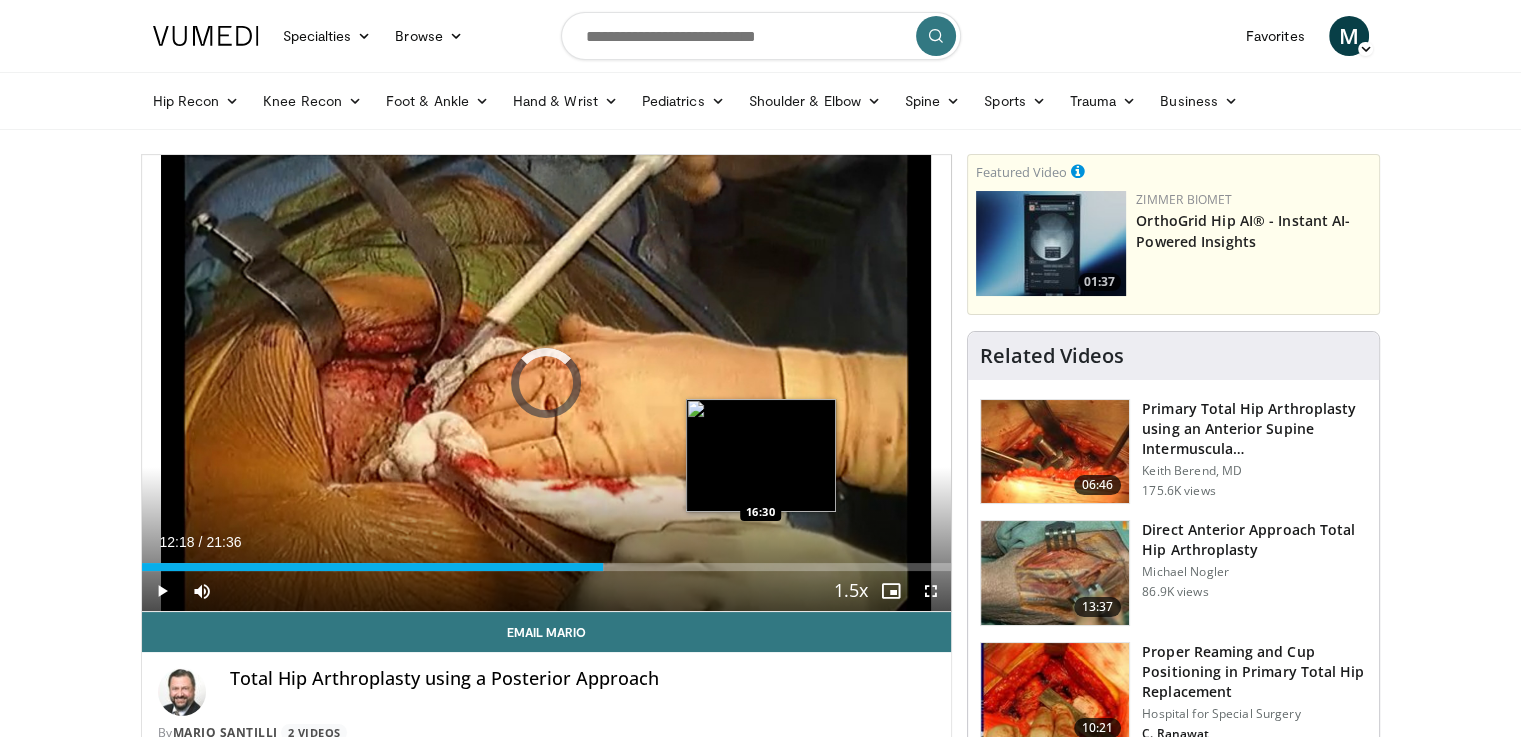 click on "Loaded :  57.09% 12:18 16:30" at bounding box center (547, 567) 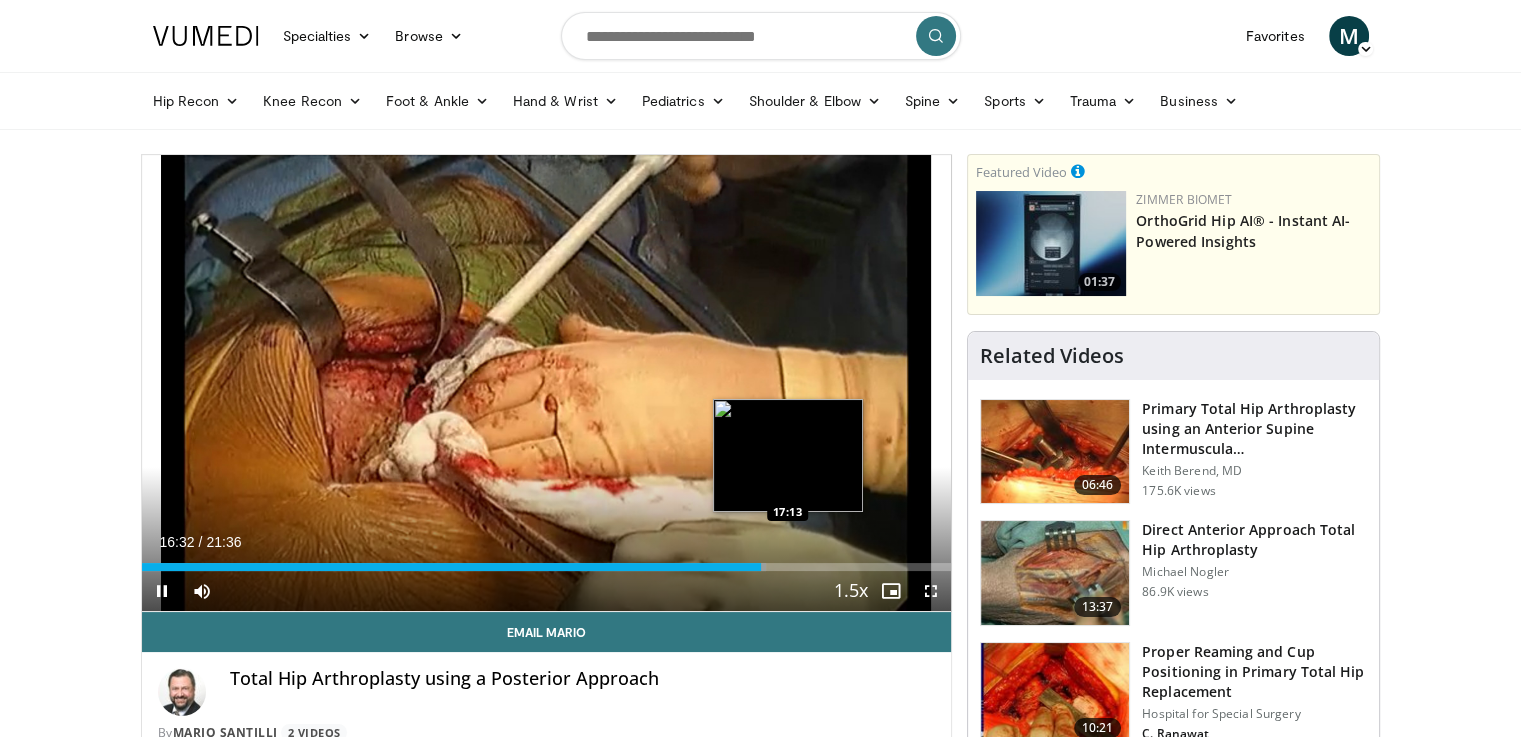 click on "Loaded :  77.14% 16:32 17:13" at bounding box center (547, 561) 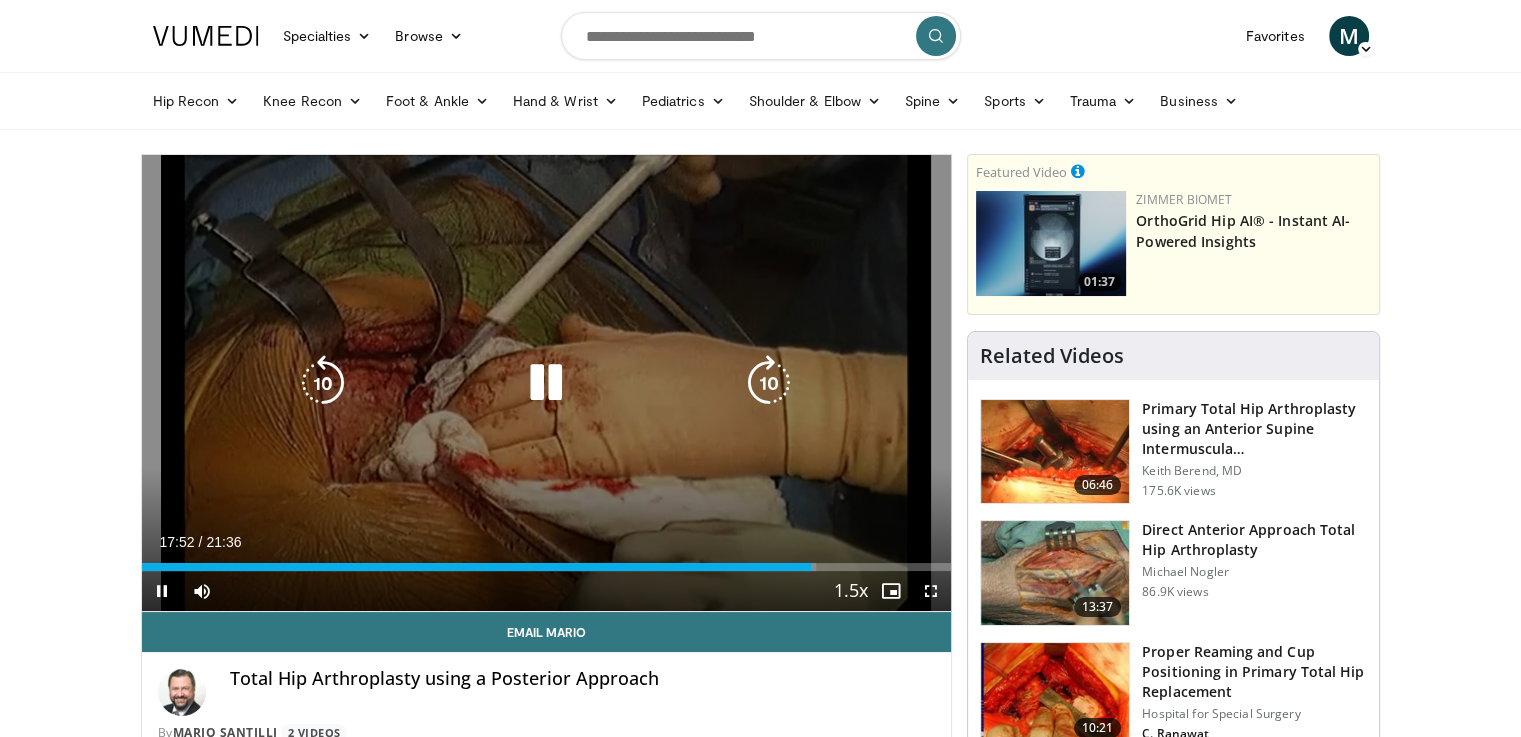 click on "Loaded :  83.31% 17:52 17:45" at bounding box center (547, 561) 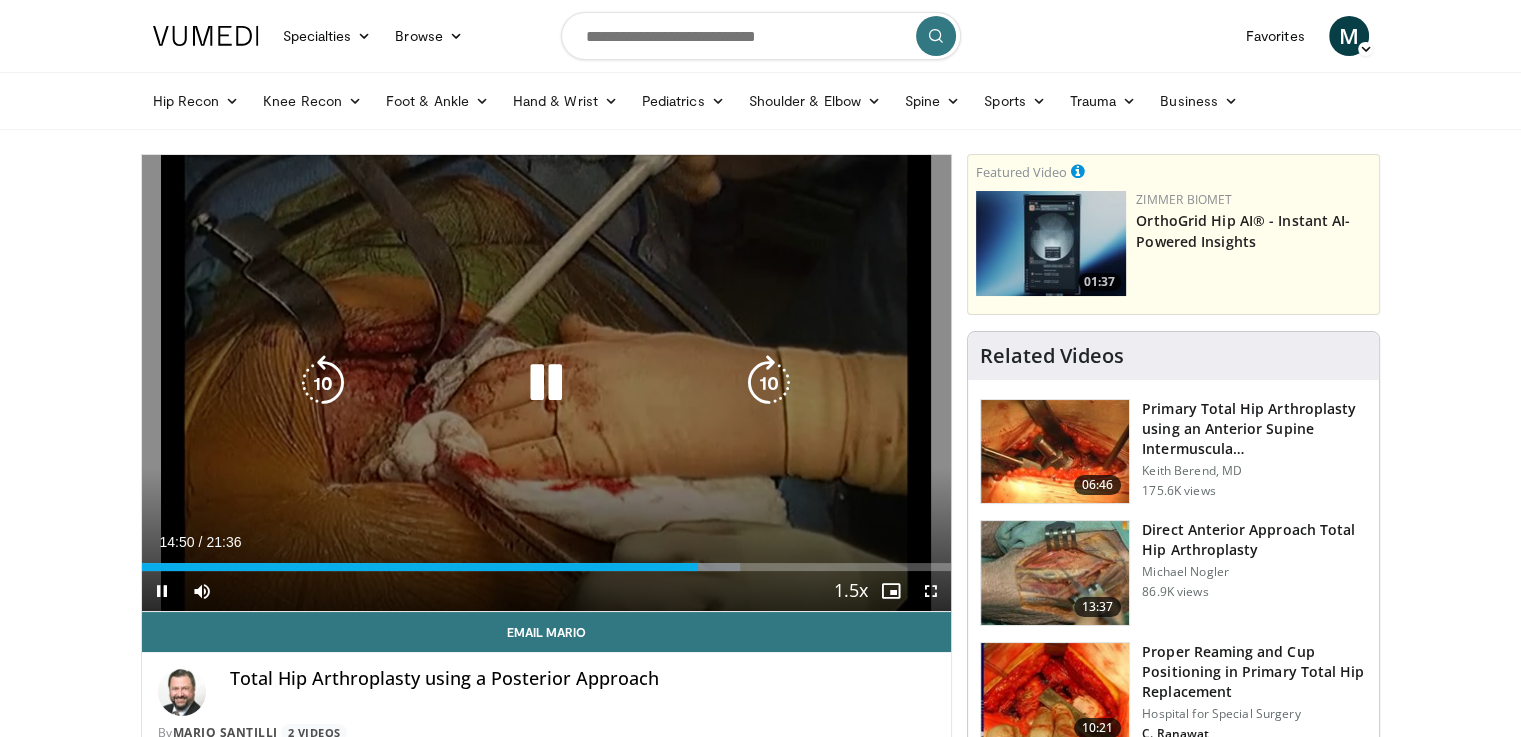click on "10 seconds
Tap to unmute" at bounding box center (547, 383) 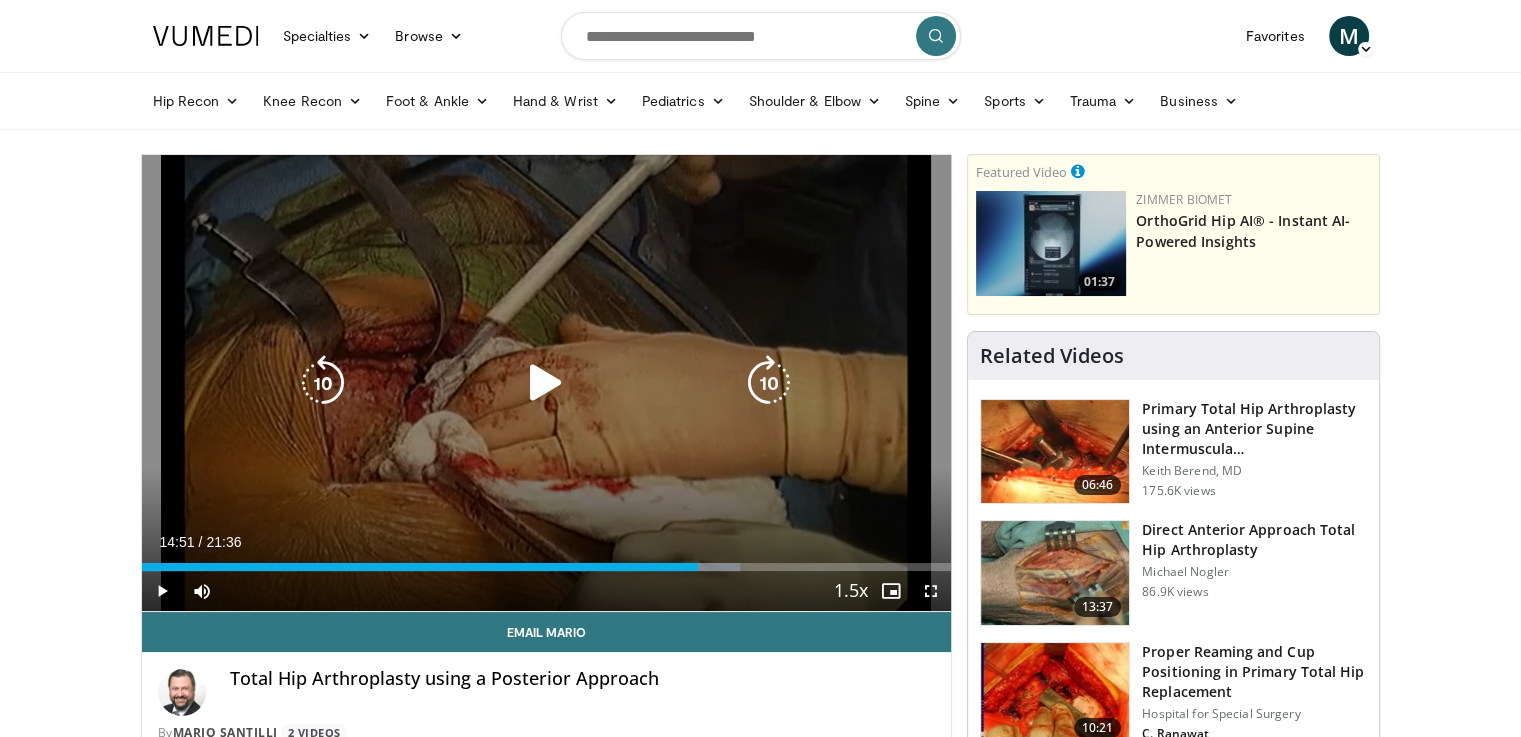 click at bounding box center [546, 383] 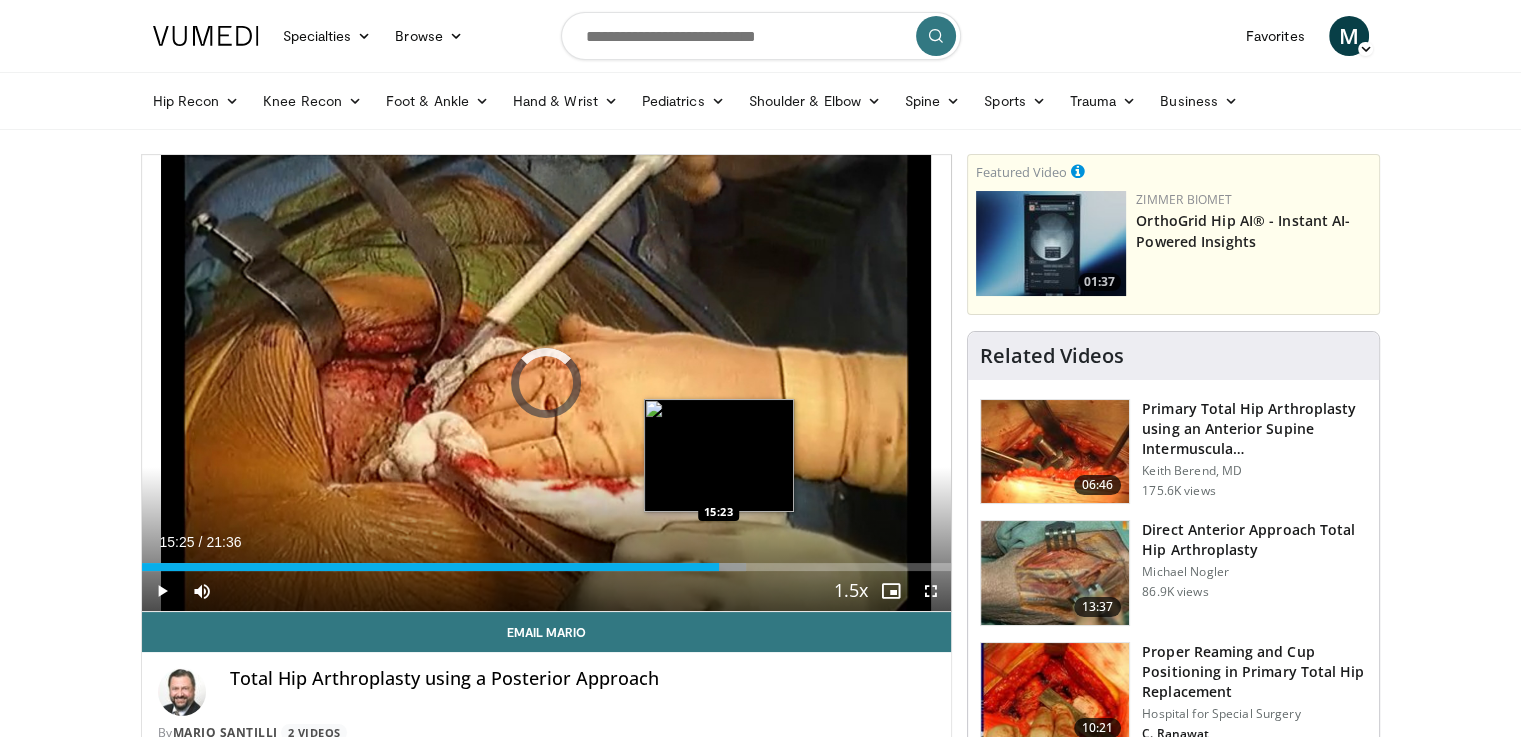 click on "Loaded :  74.71% 15:04 15:23" at bounding box center [547, 567] 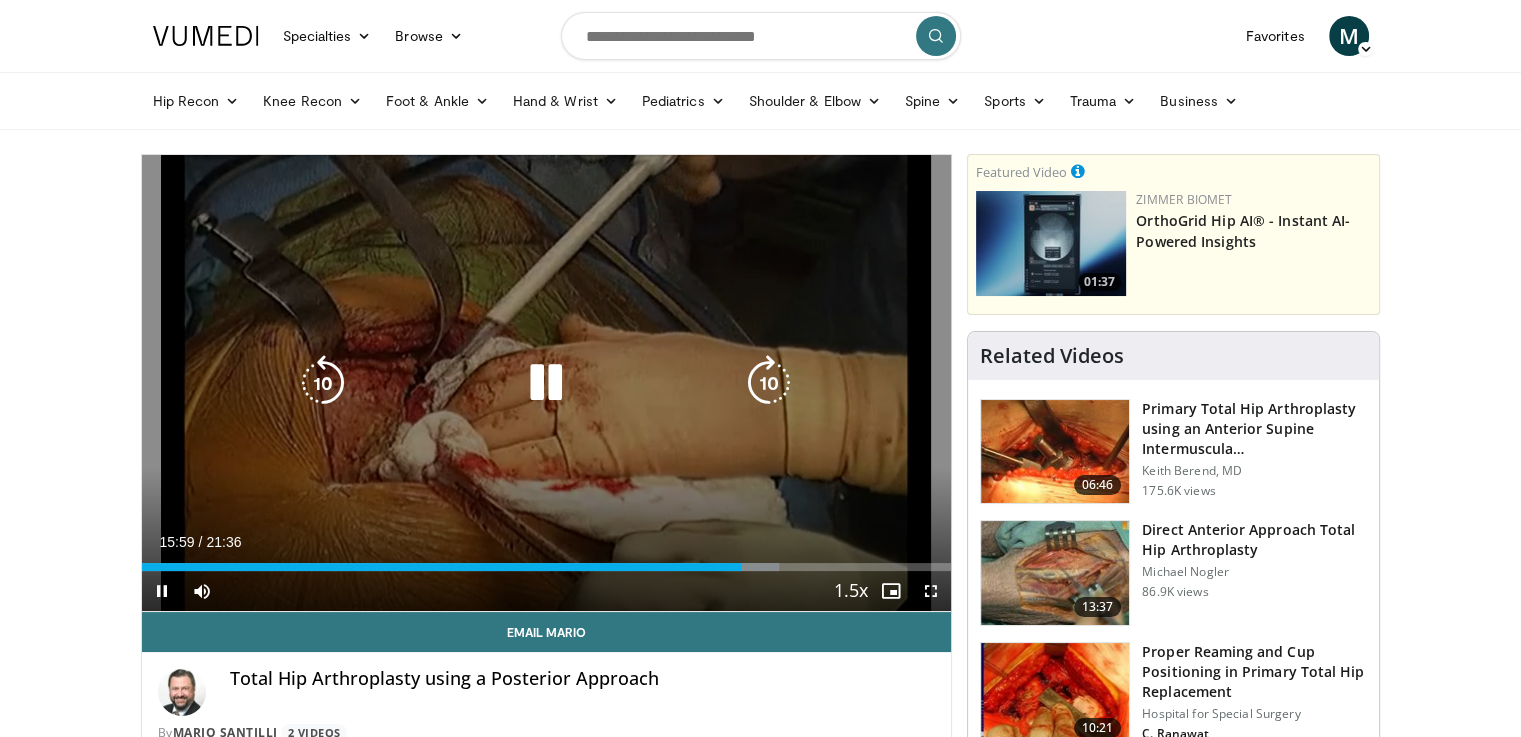 click at bounding box center (546, 383) 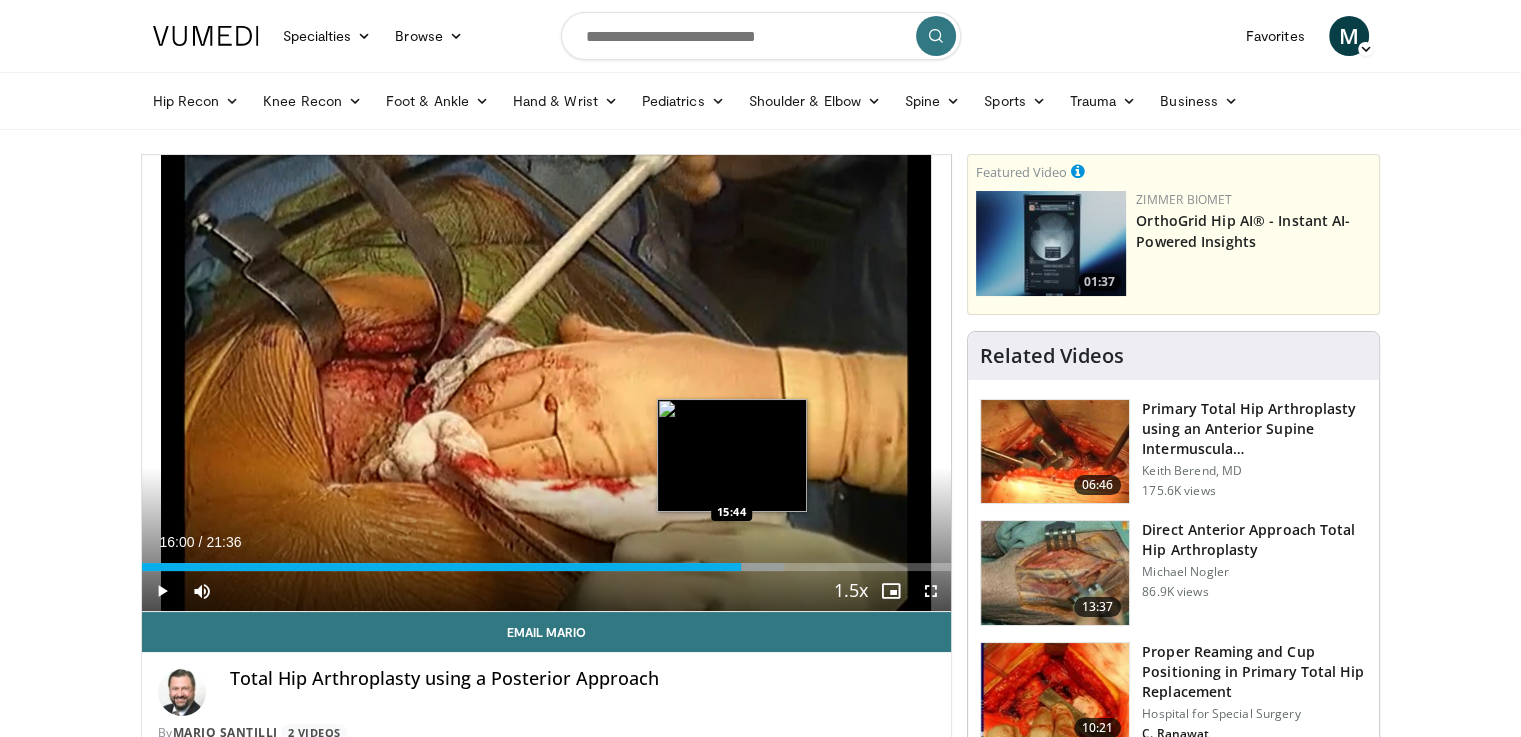click on "16:00" at bounding box center (442, 567) 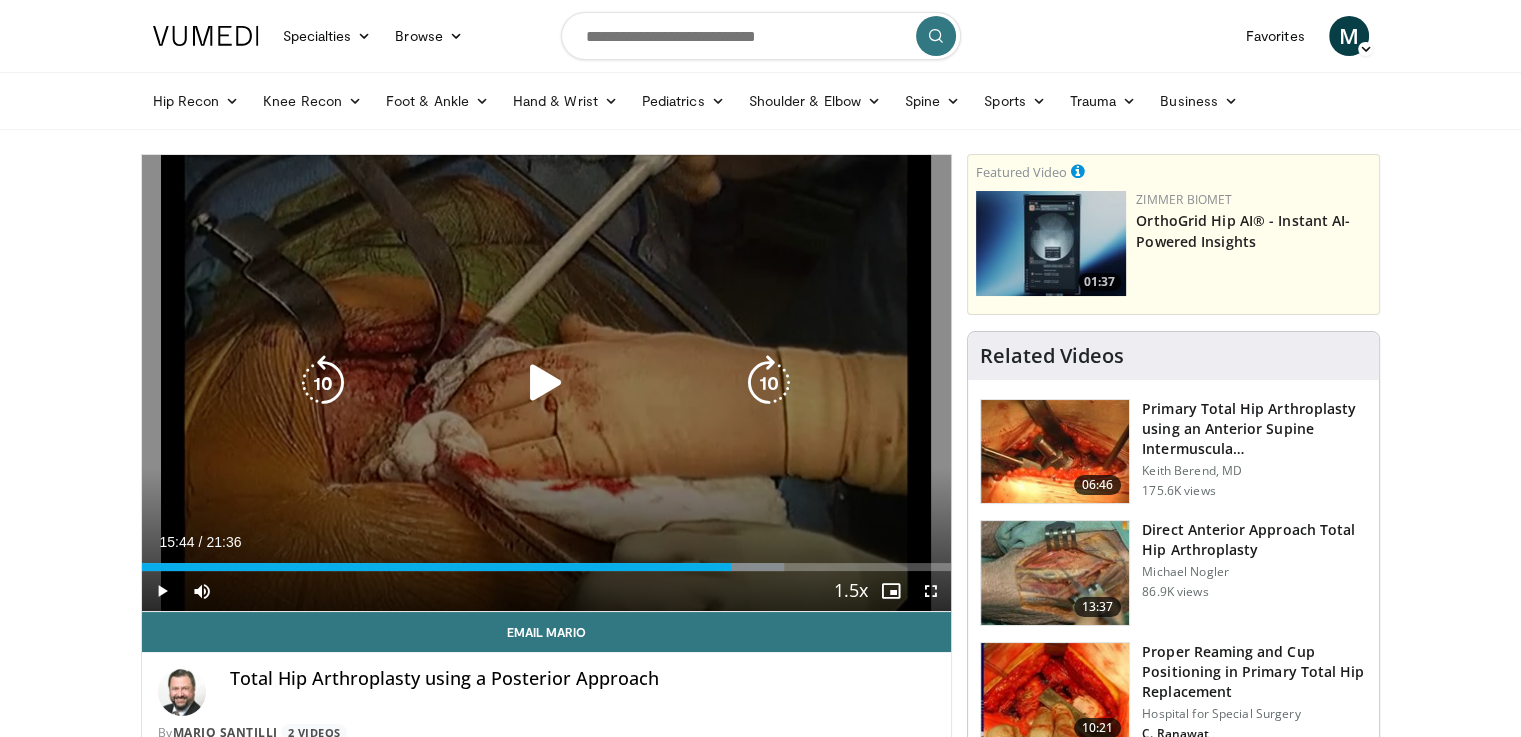 click at bounding box center [546, 383] 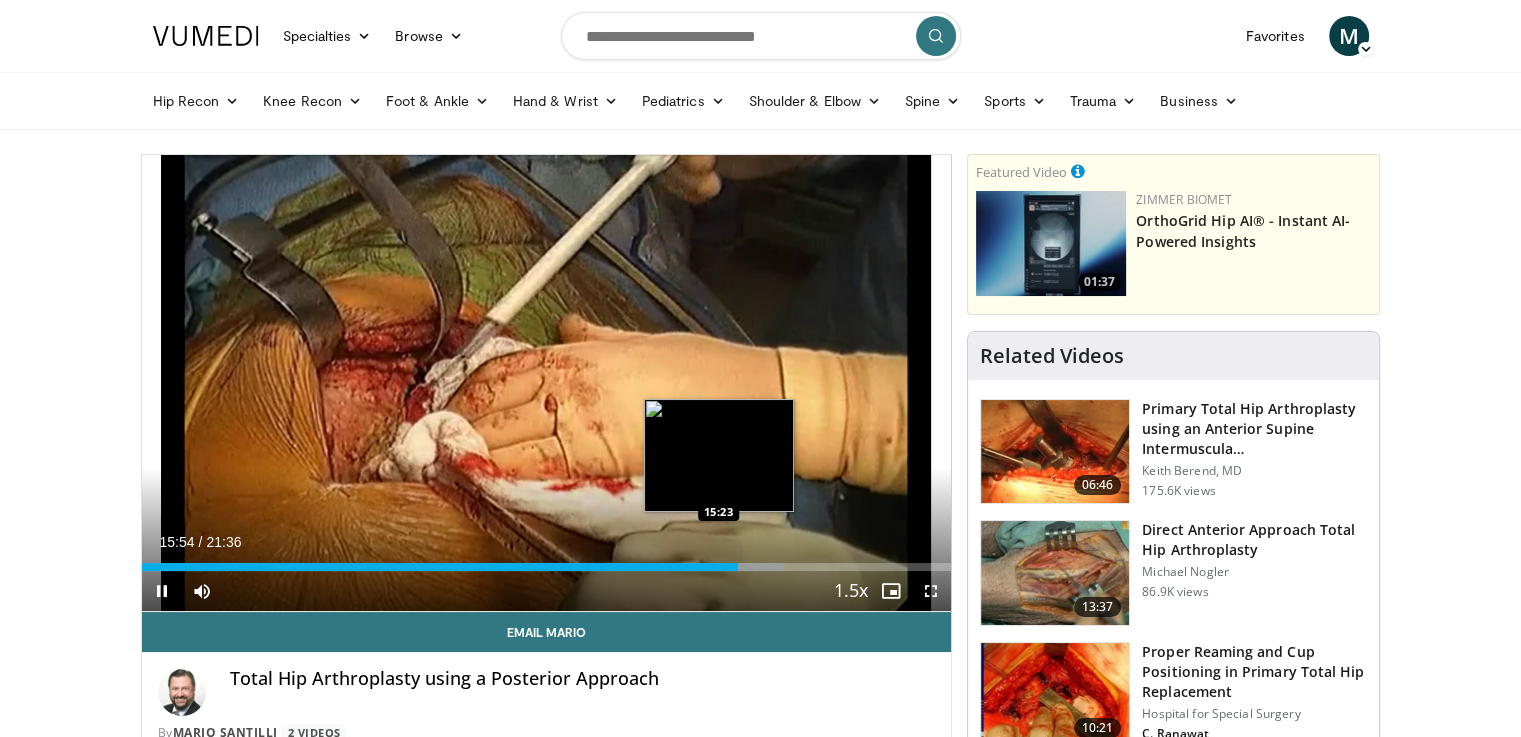 click on "15:54" at bounding box center (440, 567) 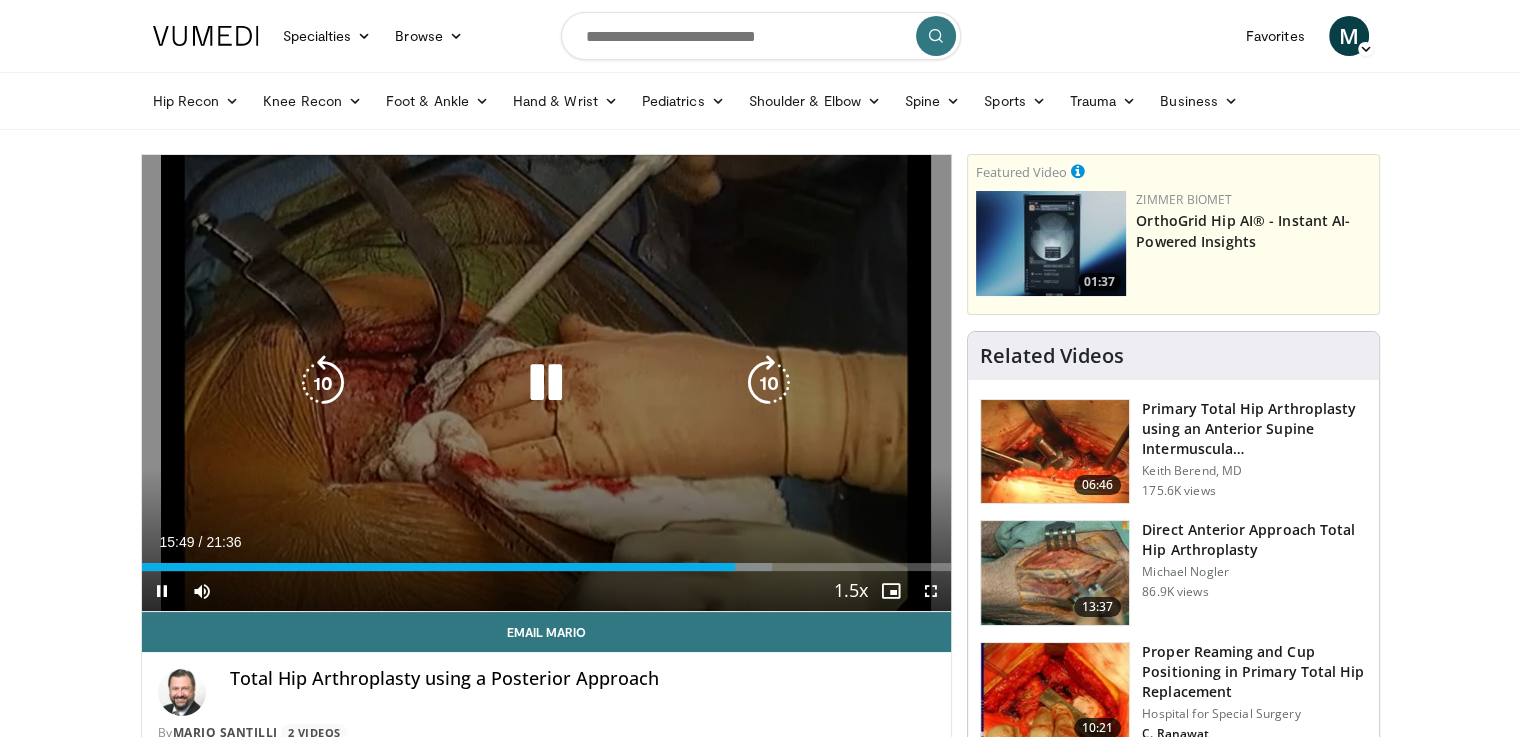 click at bounding box center [546, 383] 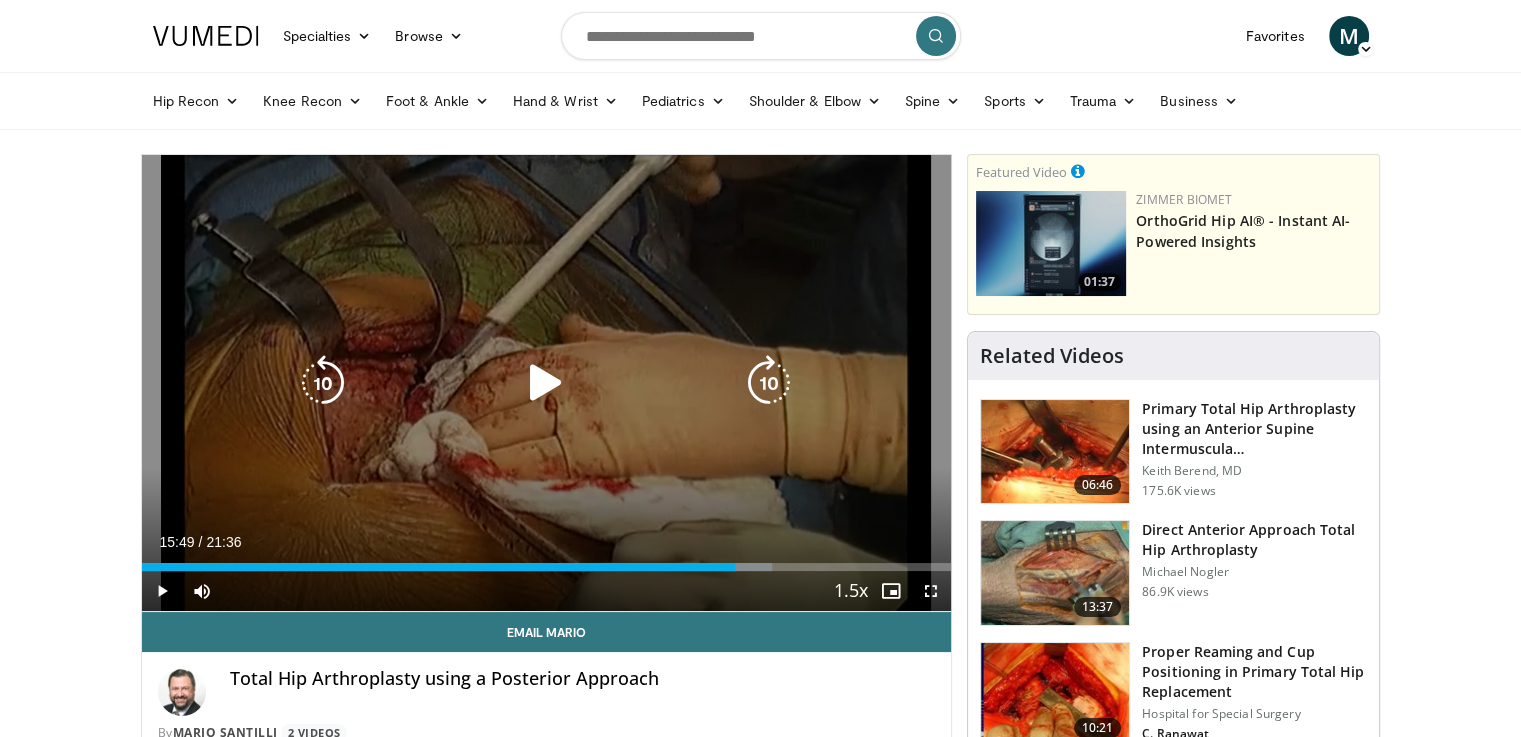 click at bounding box center [546, 383] 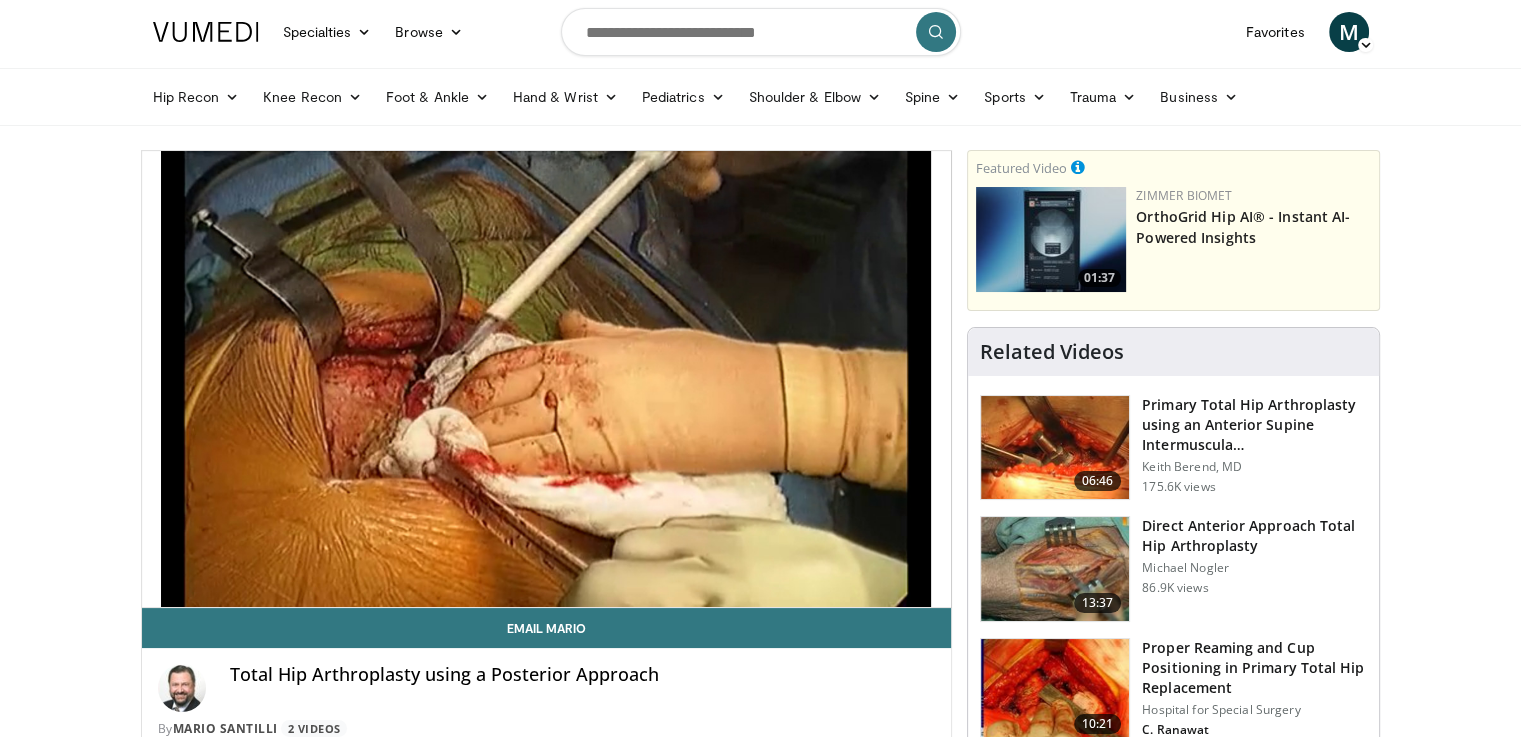 scroll, scrollTop: 0, scrollLeft: 0, axis: both 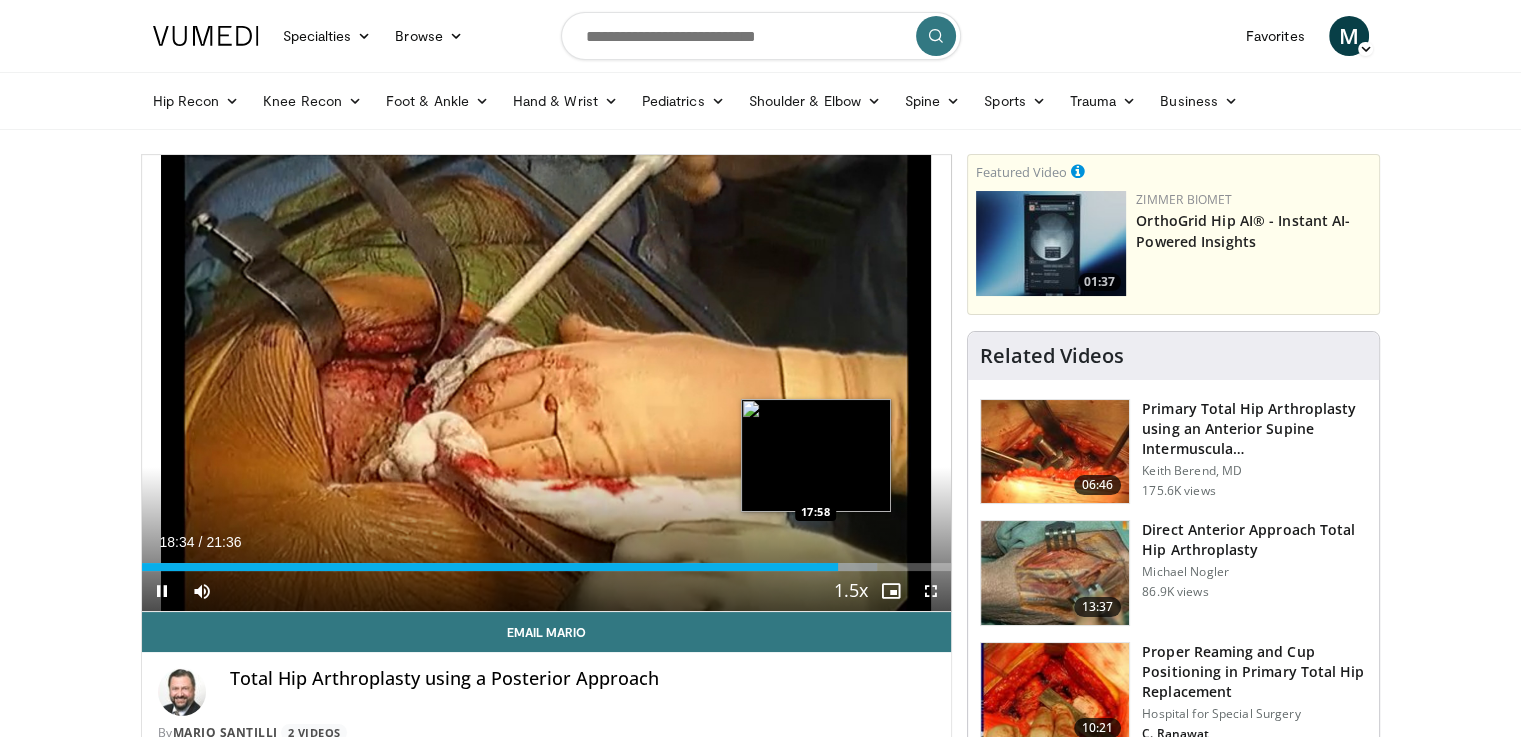 click on "Loaded :  90.88% 18:34 17:58" at bounding box center (547, 567) 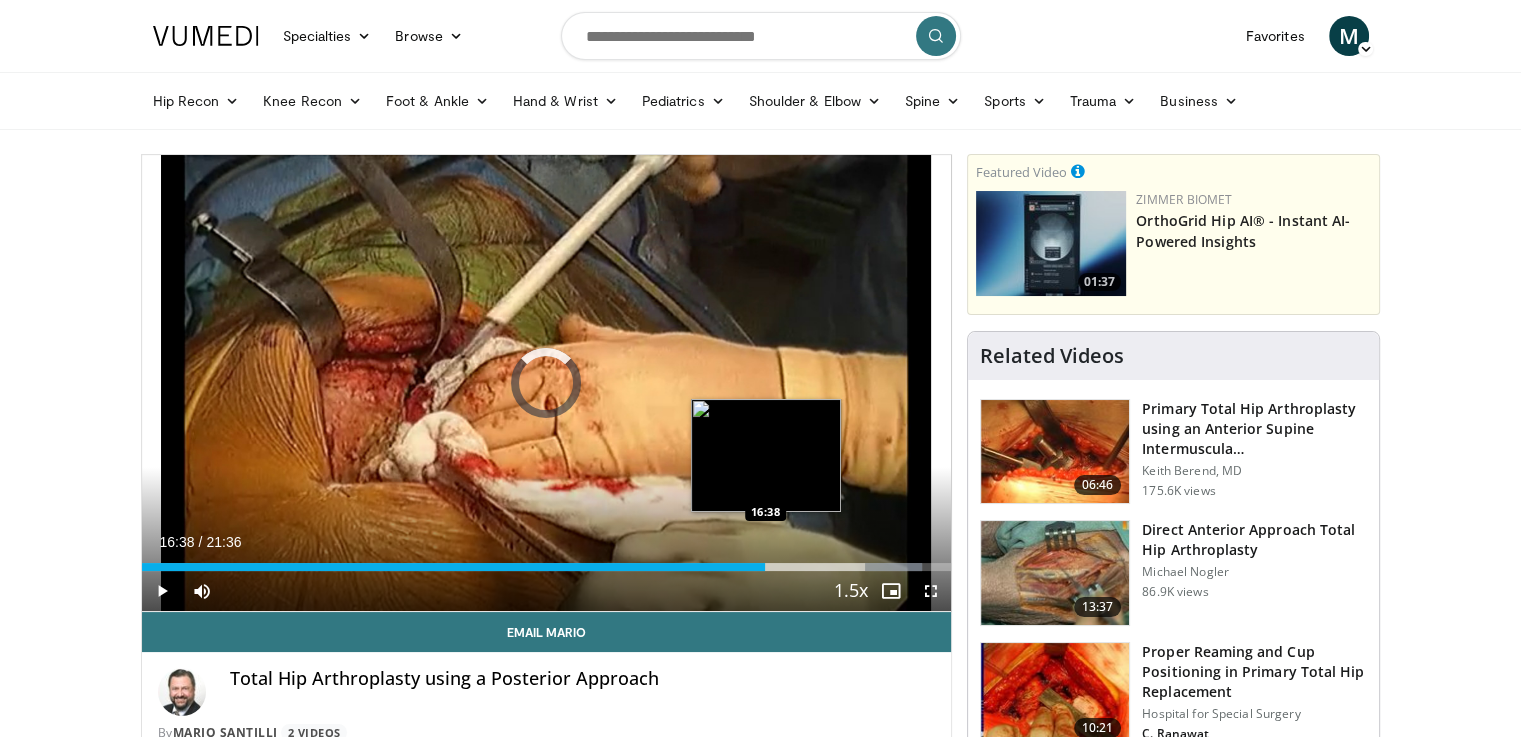 click on "Loaded :  96.43% 16:38 16:38" at bounding box center [547, 561] 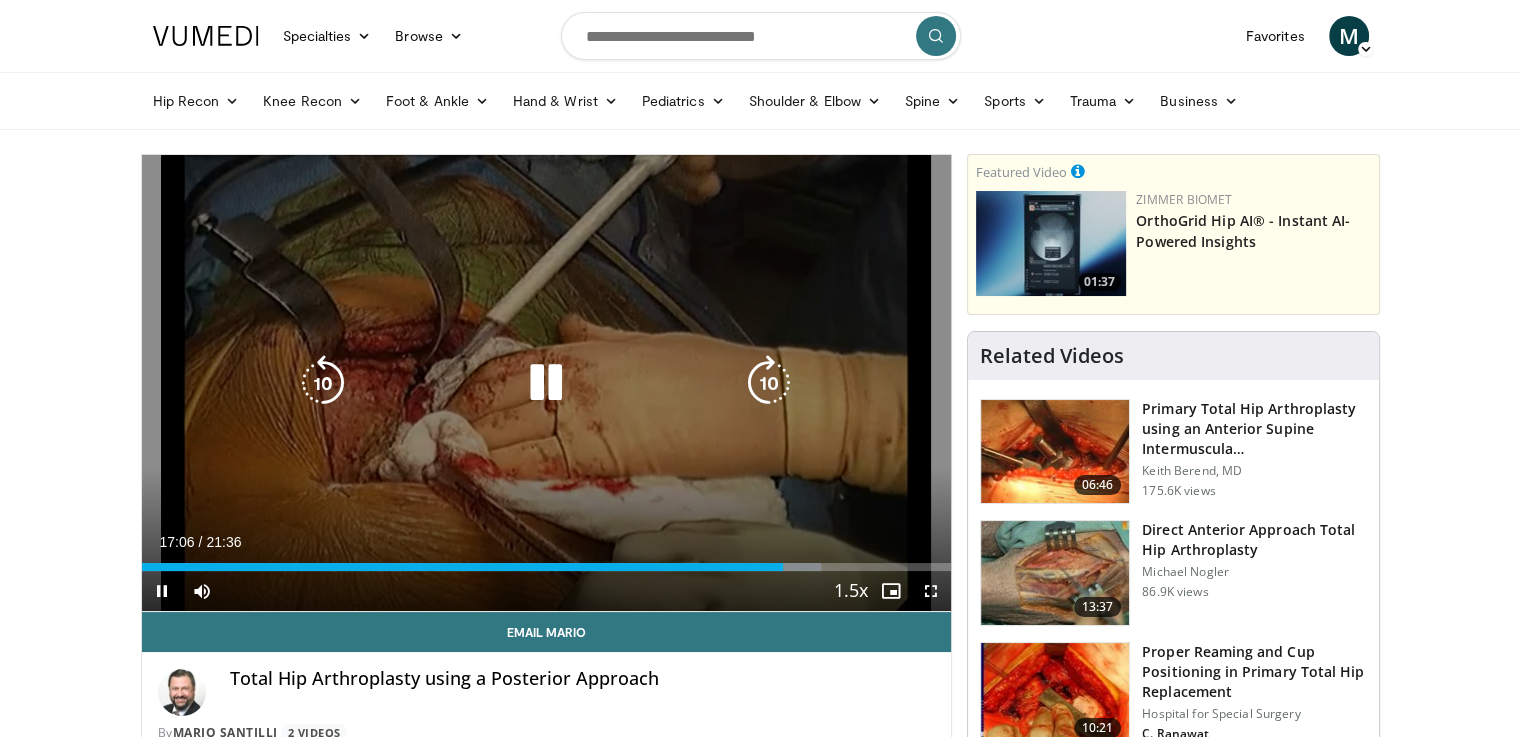 click at bounding box center [546, 383] 